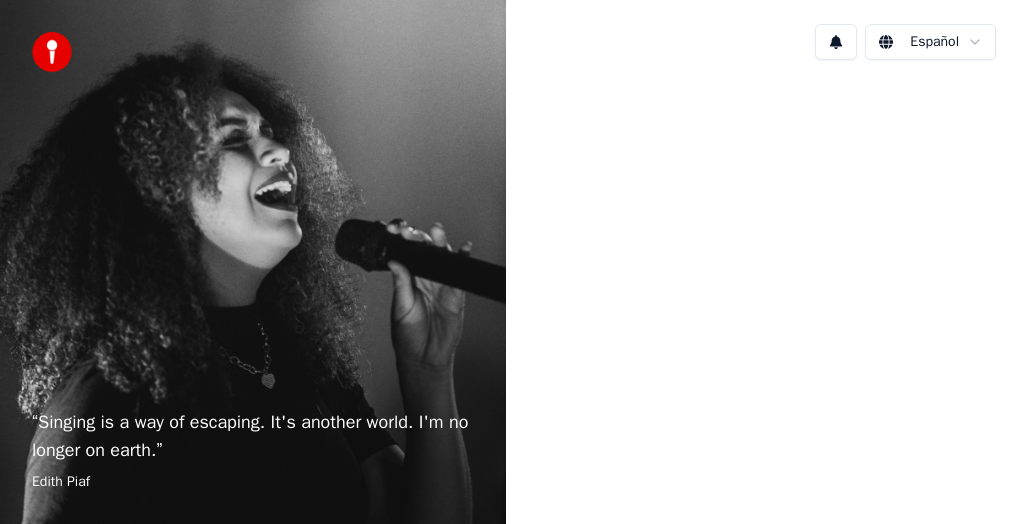 scroll, scrollTop: 0, scrollLeft: 0, axis: both 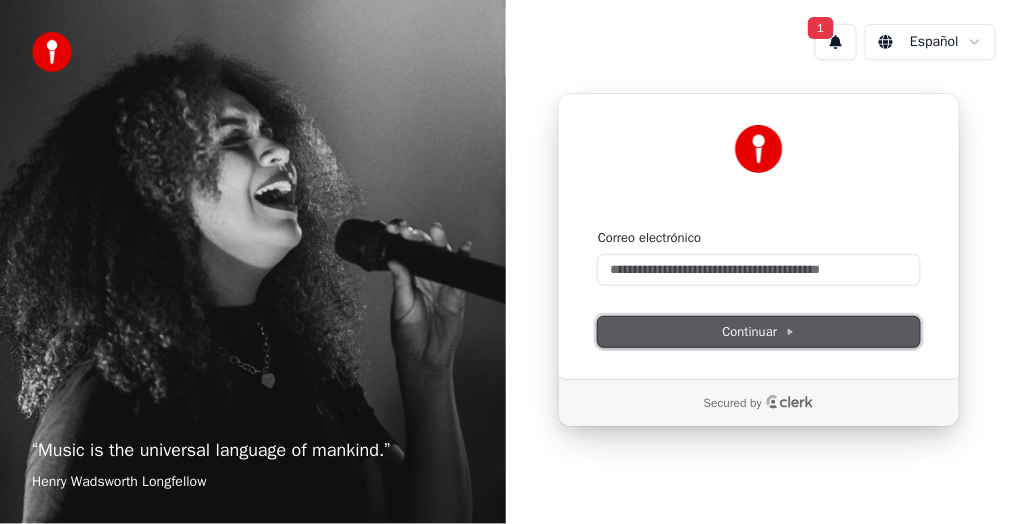 click on "Continuar" at bounding box center [759, 332] 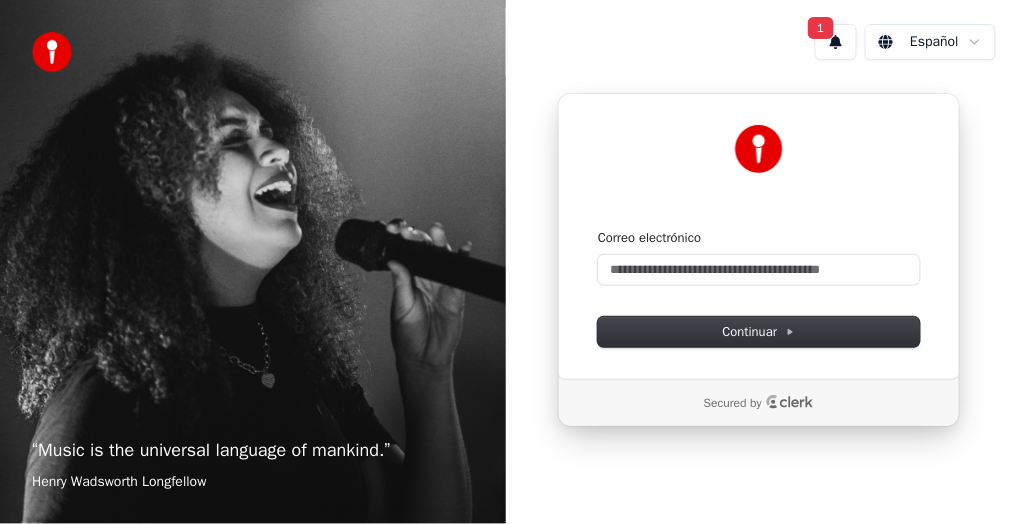 type 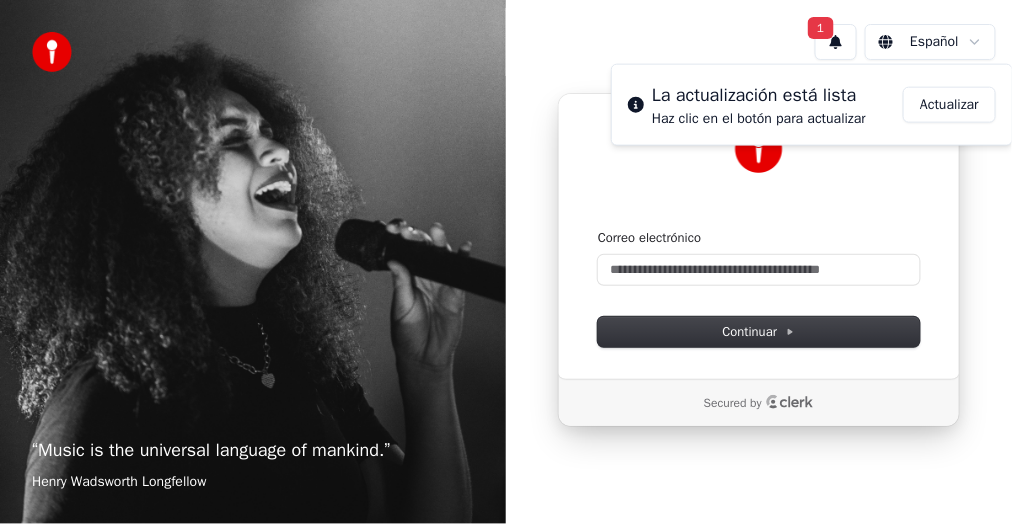 click on "Actualizar" at bounding box center [949, 105] 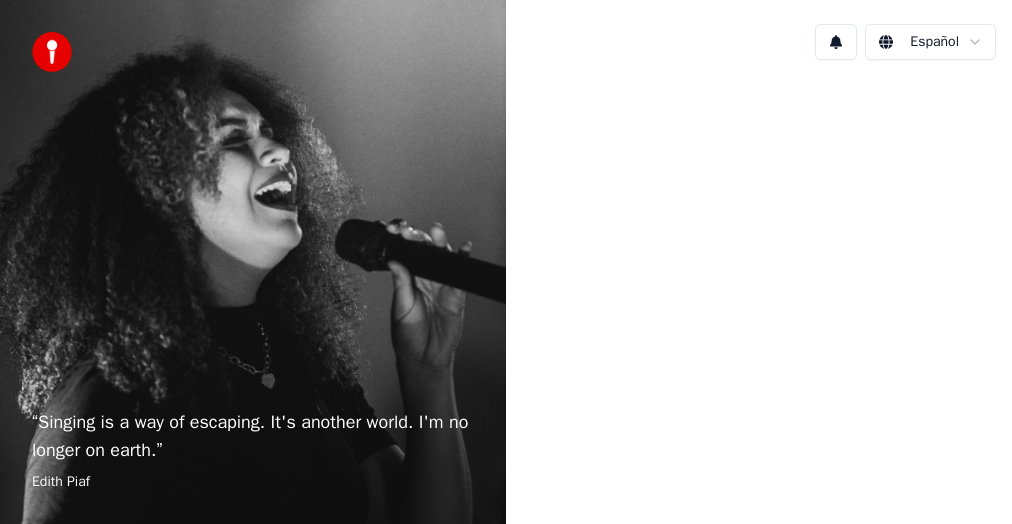 scroll, scrollTop: 0, scrollLeft: 0, axis: both 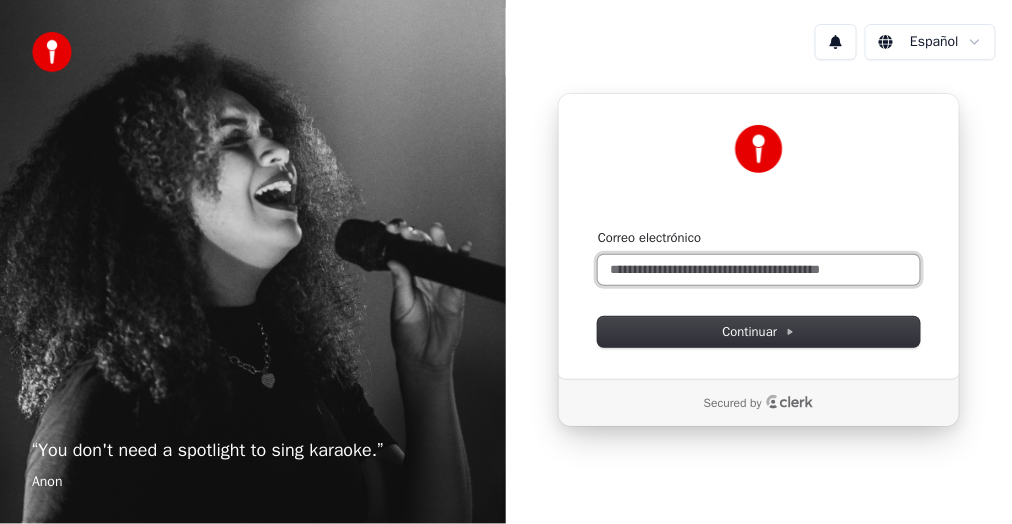 click on "Correo electrónico" at bounding box center (759, 270) 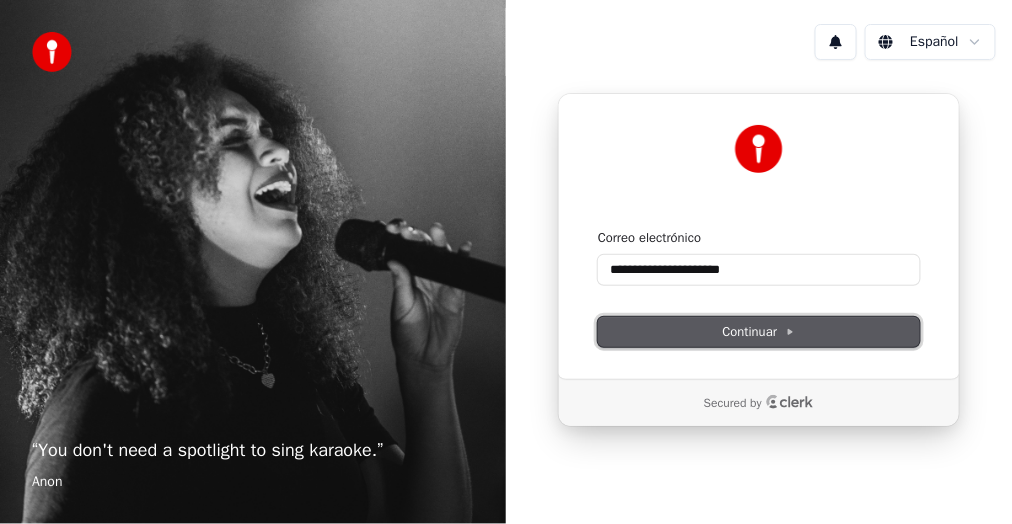 click on "Continuar" at bounding box center [759, 332] 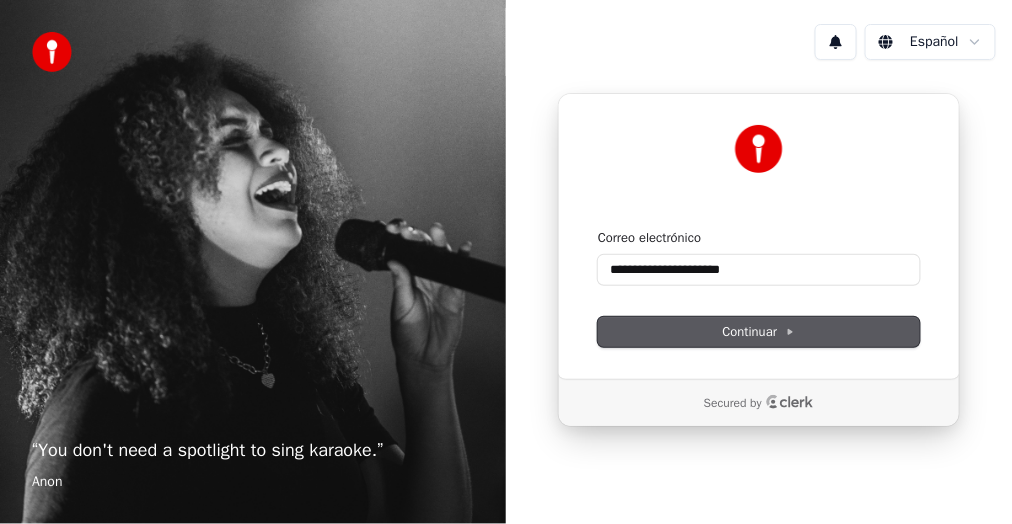 type on "**********" 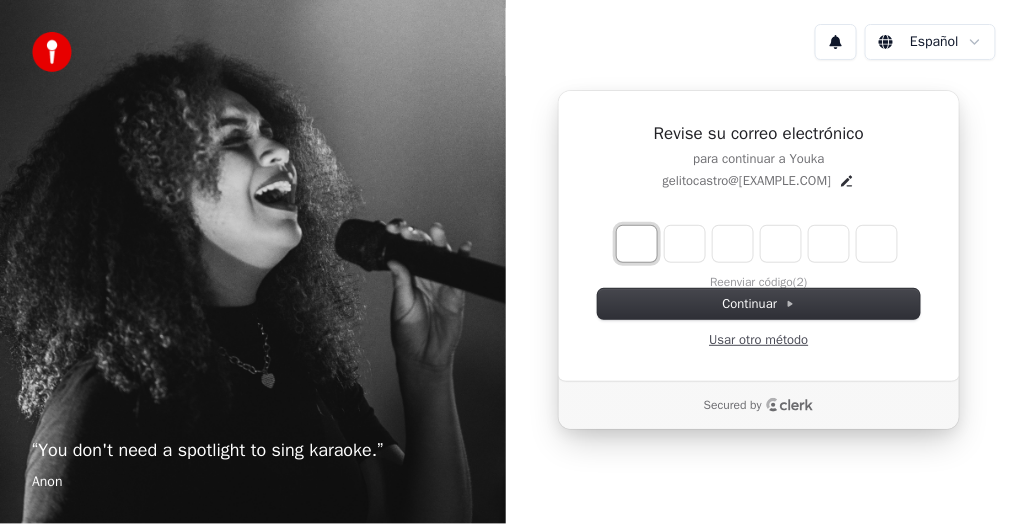 type on "*" 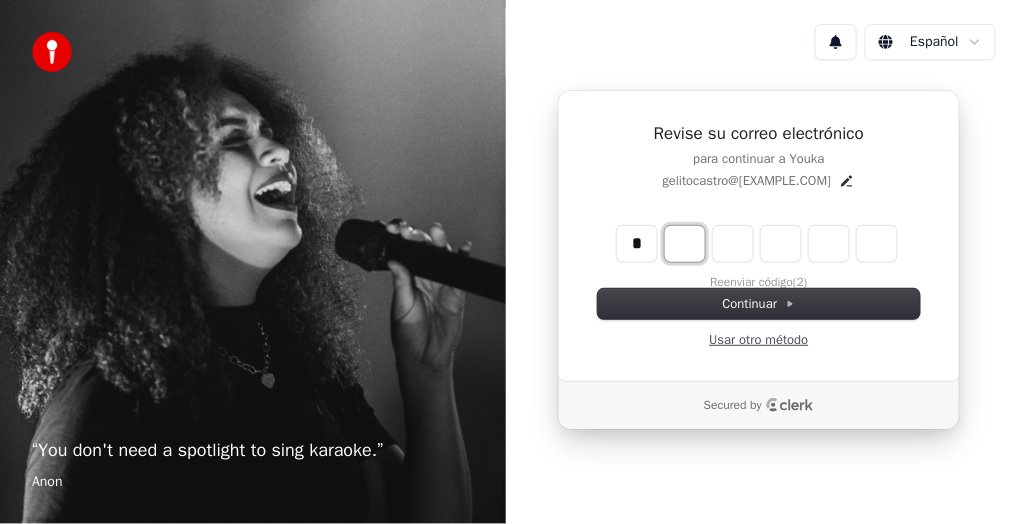 type on "*" 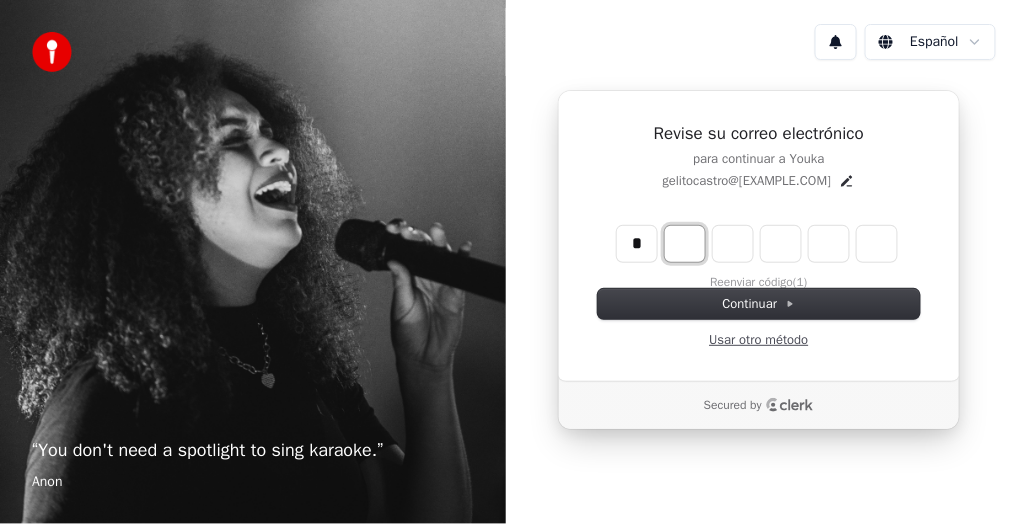 type on "*" 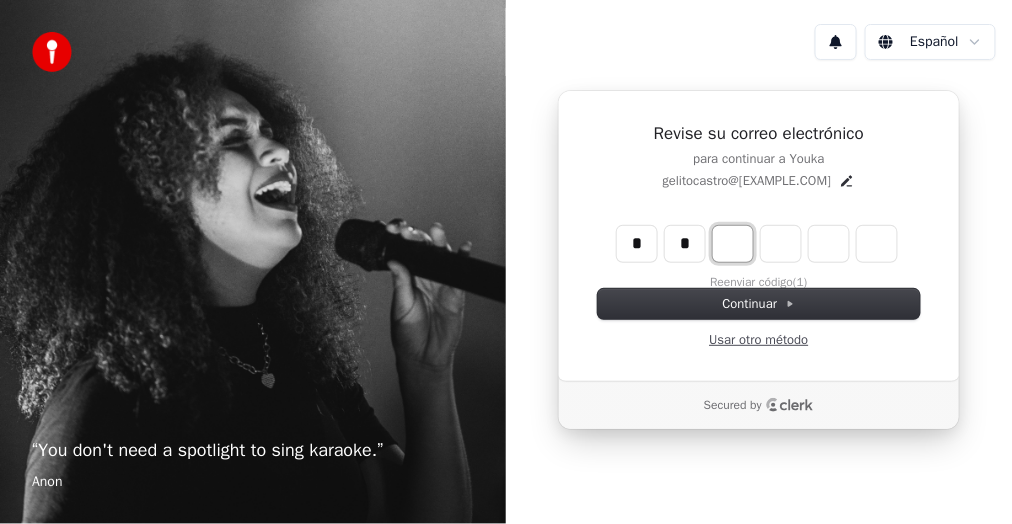 type on "**" 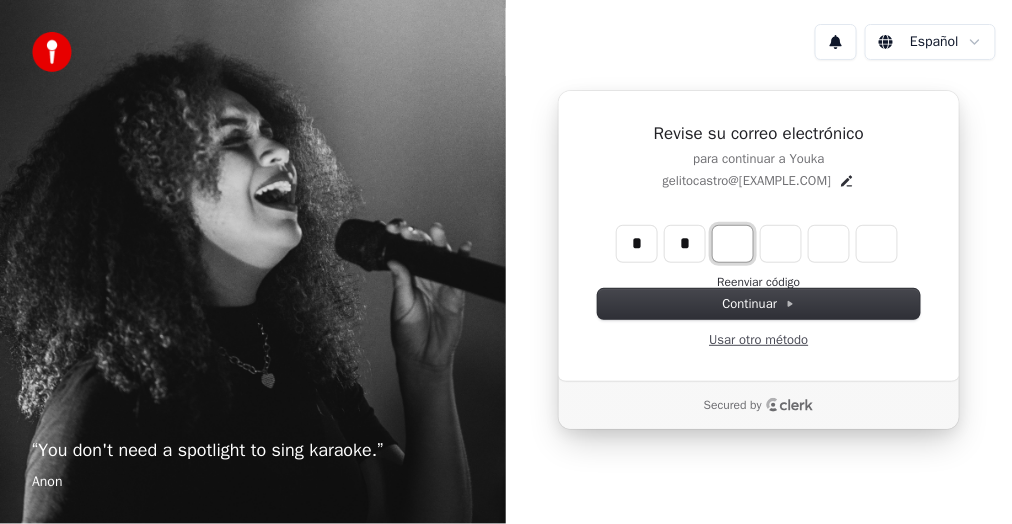 type on "*" 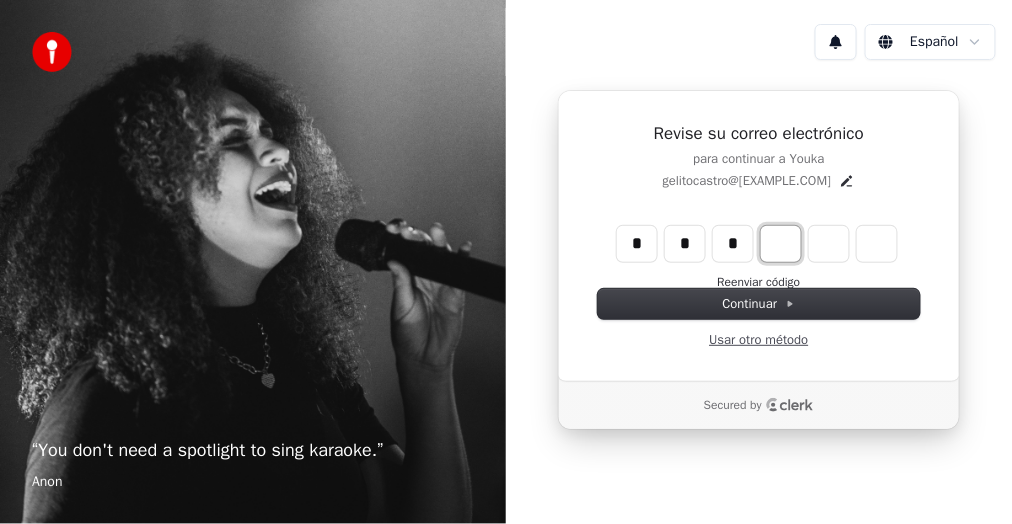 type on "***" 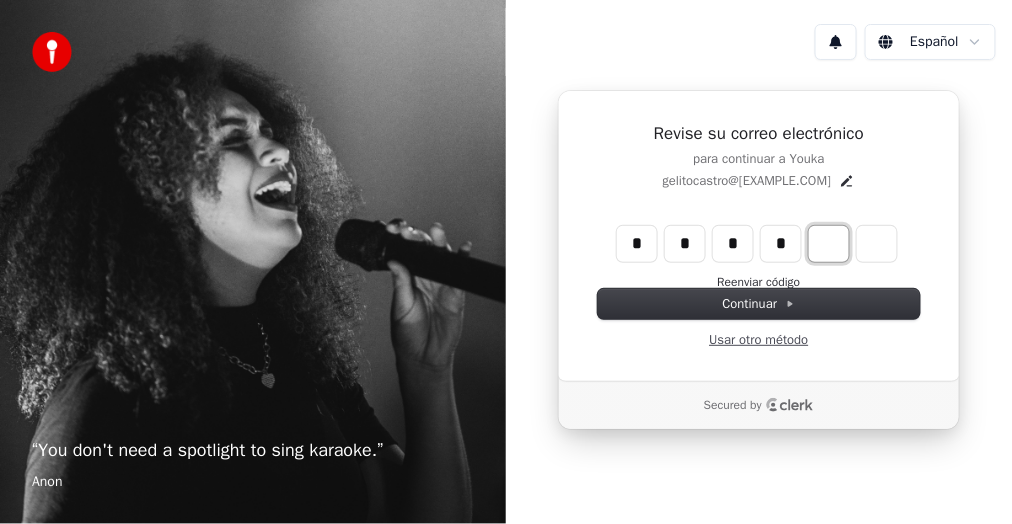 type on "****" 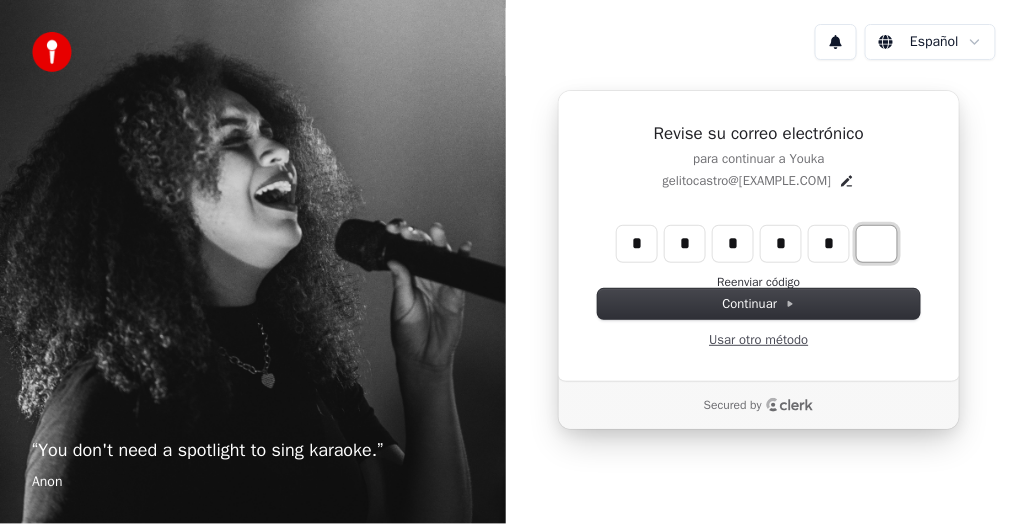 type on "*****" 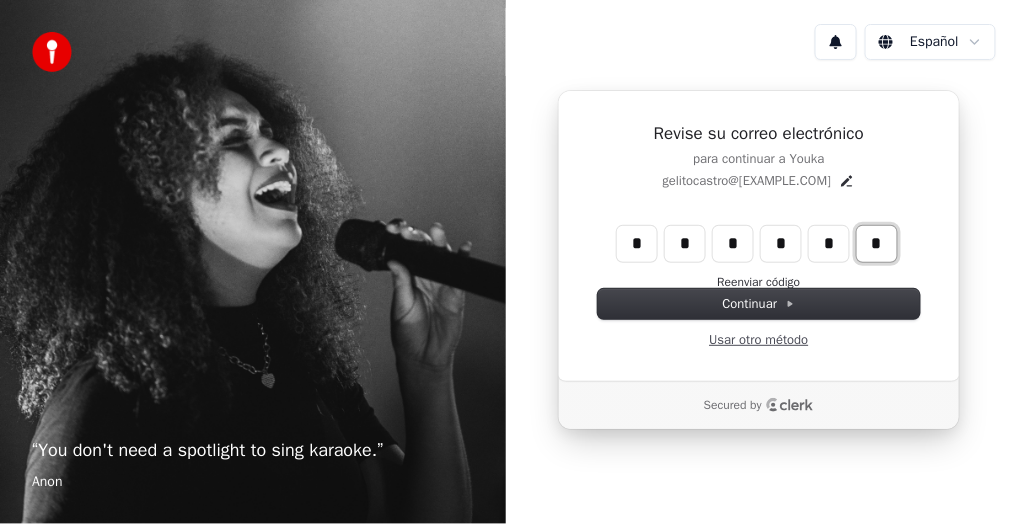 type on "******" 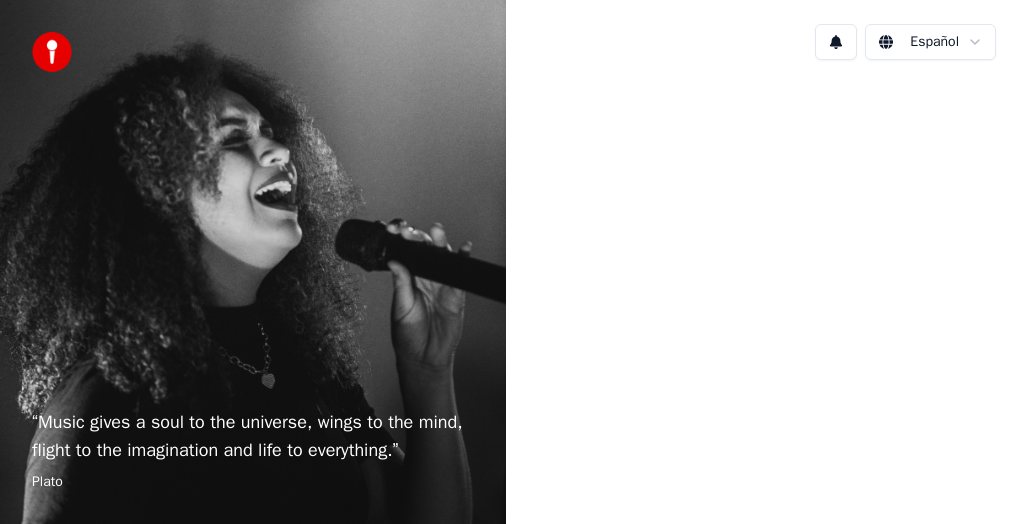 scroll, scrollTop: 0, scrollLeft: 0, axis: both 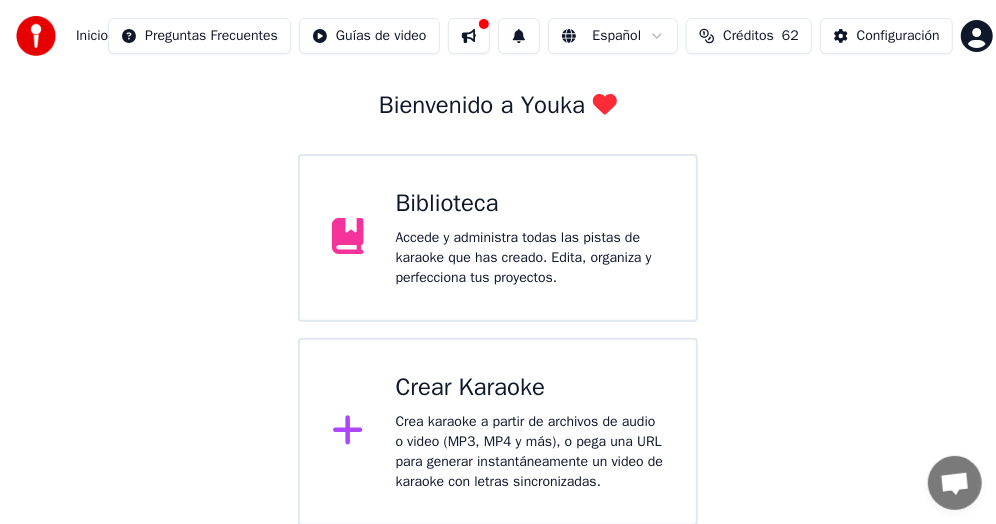 click on "Crear Karaoke" at bounding box center [530, 388] 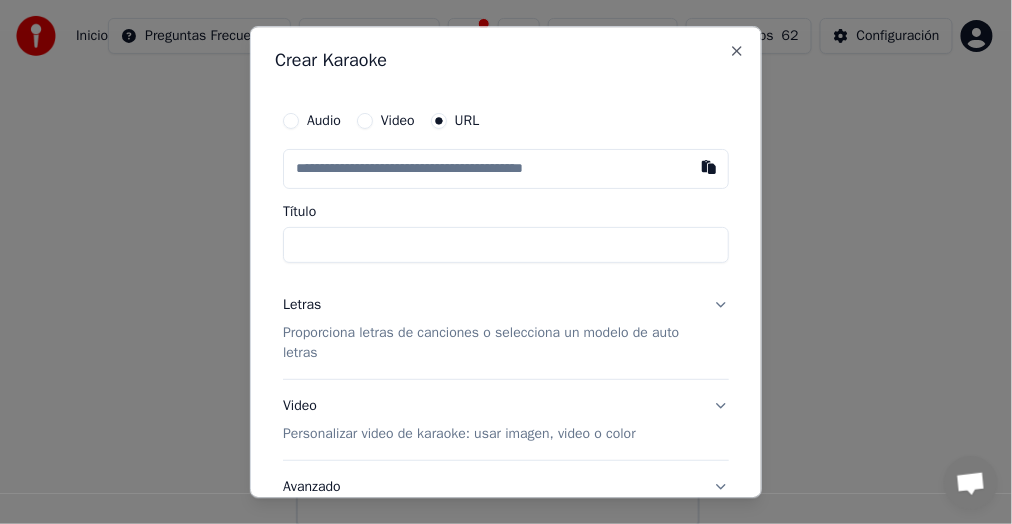 click on "Video" at bounding box center [398, 121] 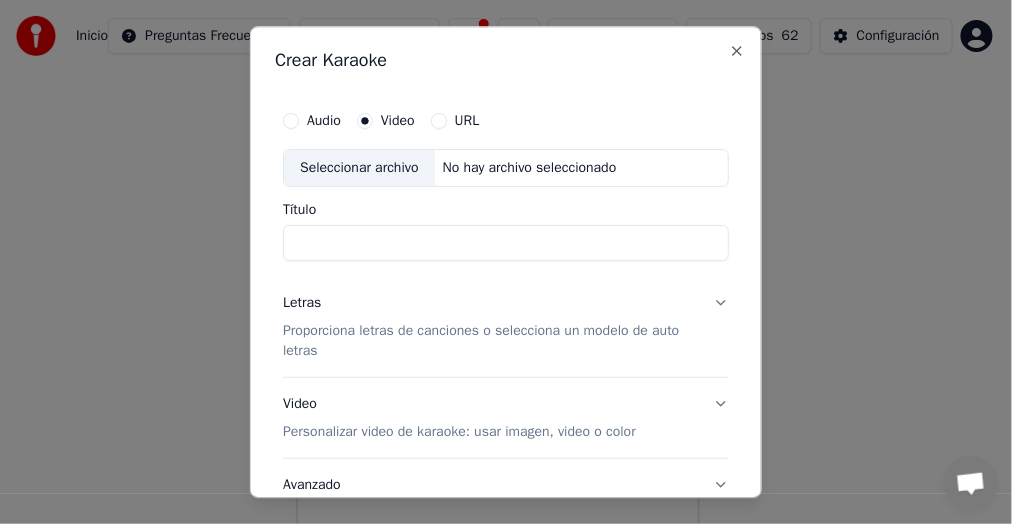 click on "Seleccionar archivo" at bounding box center (359, 168) 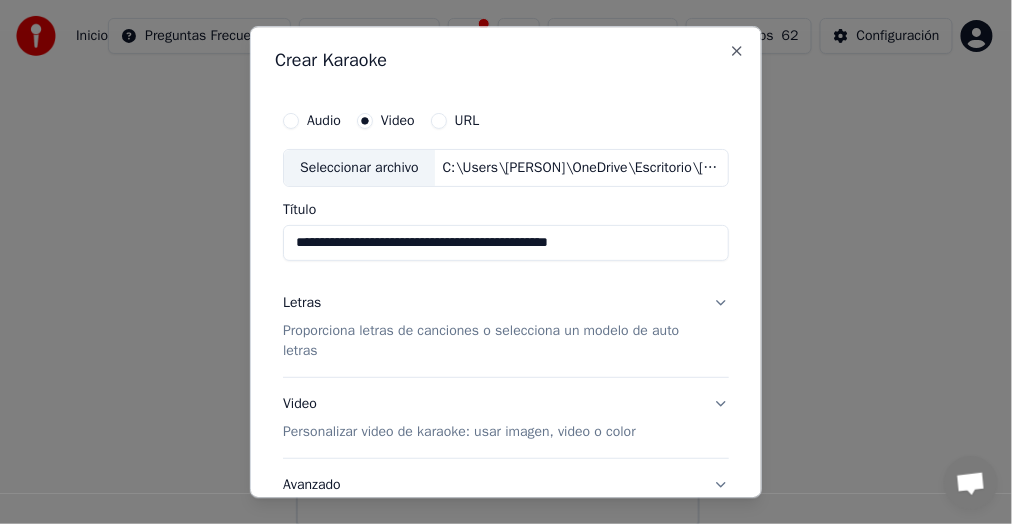 click on "**********" at bounding box center (506, 243) 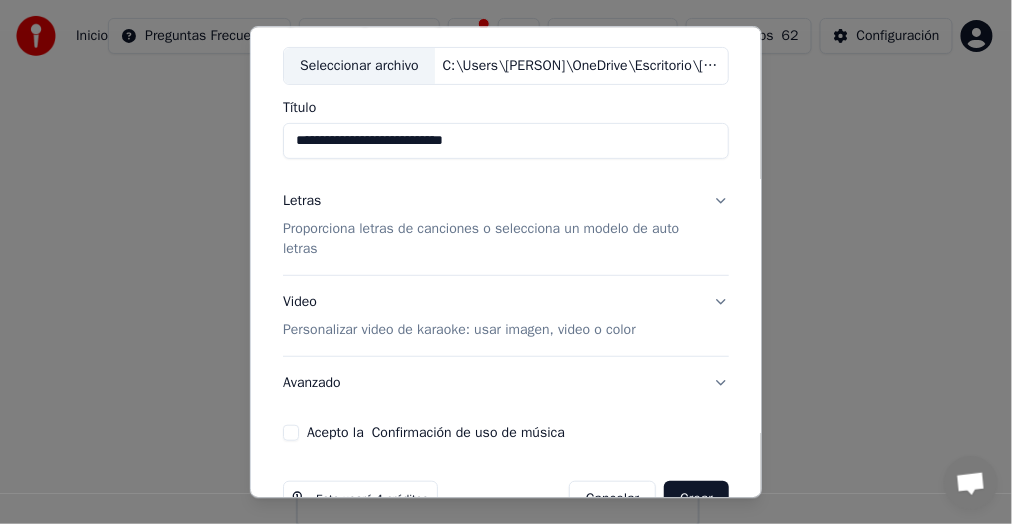 scroll, scrollTop: 152, scrollLeft: 0, axis: vertical 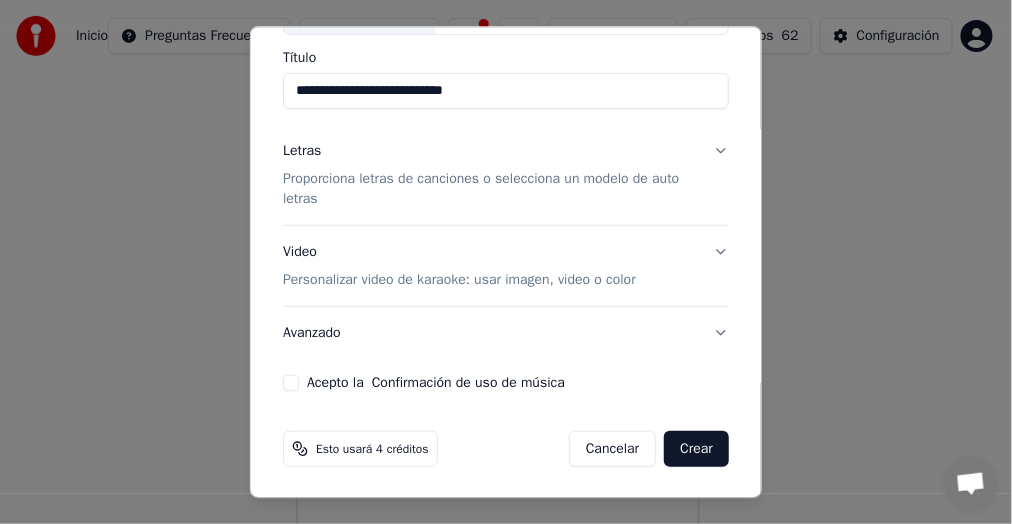 type on "**********" 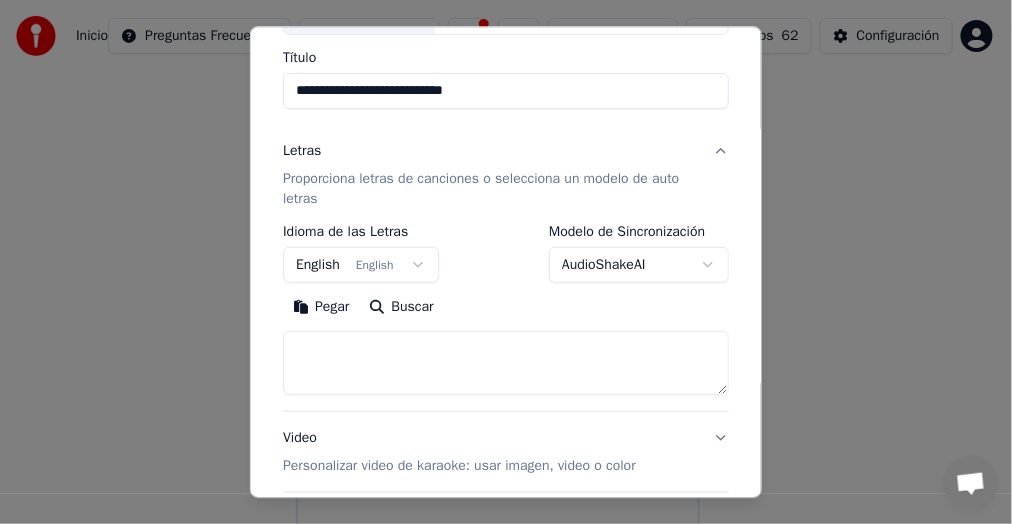 click on "English English" at bounding box center (361, 265) 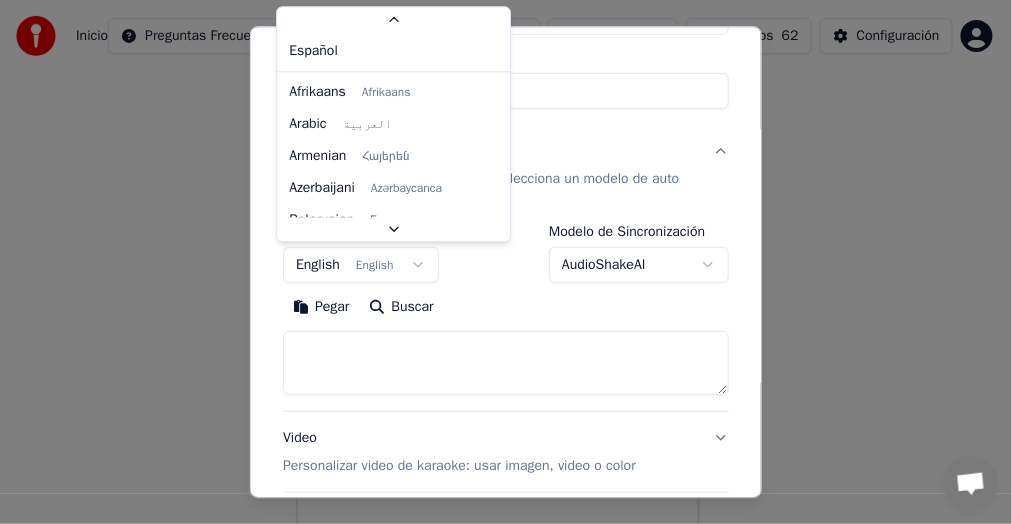 scroll, scrollTop: 146, scrollLeft: 0, axis: vertical 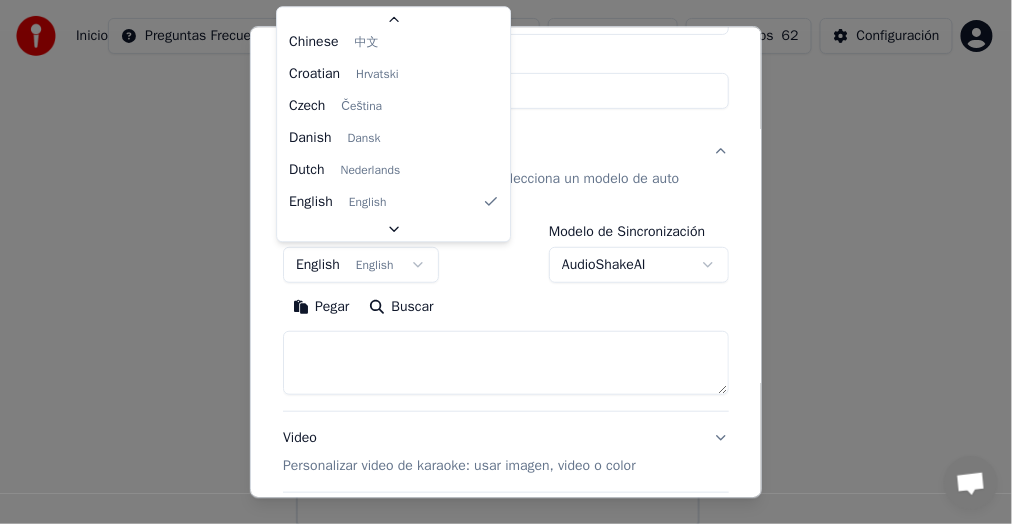 drag, startPoint x: 405, startPoint y: 145, endPoint x: 510, endPoint y: 185, distance: 112.36102 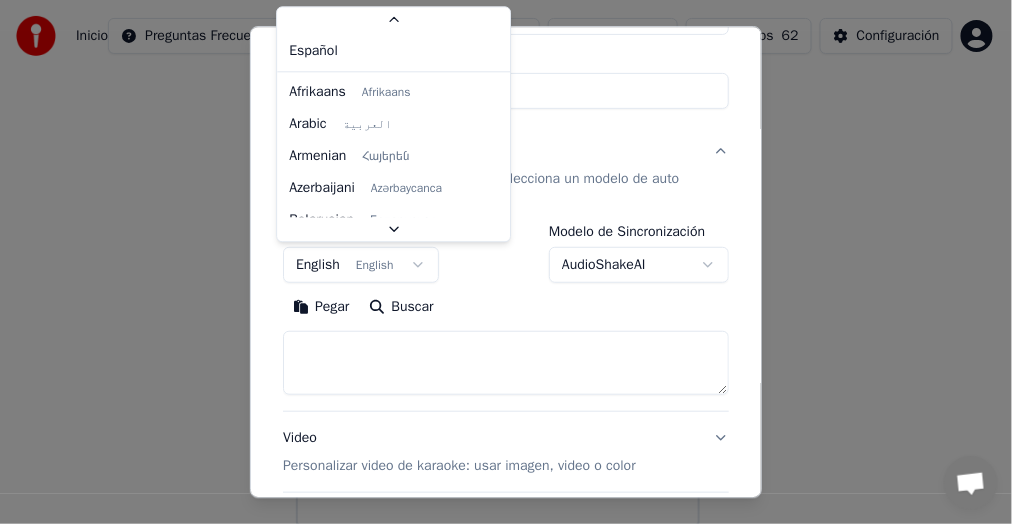 click on "Inicio Preguntas Frecuentes Guías de video Español Créditos 62 Configuración Bienvenido a Youka Biblioteca Accede y administra todas las pistas de karaoke que has creado. Edita, organiza y perfecciona tus proyectos. Crear Karaoke Crea karaoke a partir de archivos de audio o video (MP3, MP4 y más), o pega una URL para generar instantáneamente un video de karaoke con letras sincronizadas. Conversación [NAME] de Youka Desktop Más canales Continuar en Correo electrónico Red fuera de línea. Reconectando... Por ahora no se pueden recibir ni enviar mensajes. Youka Desktop ¡Hola! ¿En qué te puedo ayudar?  [DAY], [DATE] [NAME], muy buenos dias [DATE] Solo para aclarar que me están llegando correos que dicen que ya no estoy inscrito y que corrija el sistema de pago, pero ya hice el pago hace dias [DATE] Espero cheque eso y le agradezco las atenciones, que tenga linda semana [DATE] Leído [NAME] Hola, parece que el pago de junio falló; por eso recibiste el correo. El sistema intentará cobrarte de nuevo." at bounding box center (498, 212) 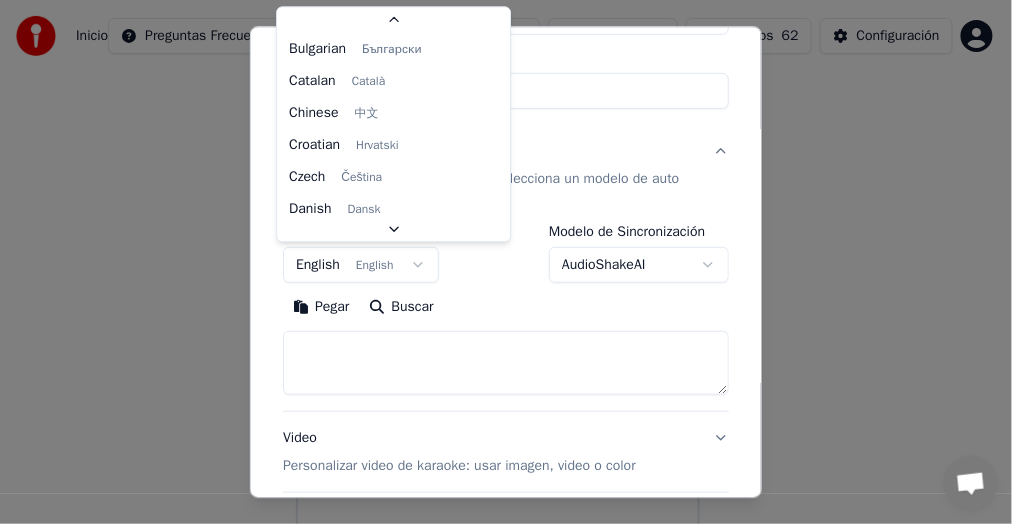 scroll, scrollTop: 0, scrollLeft: 0, axis: both 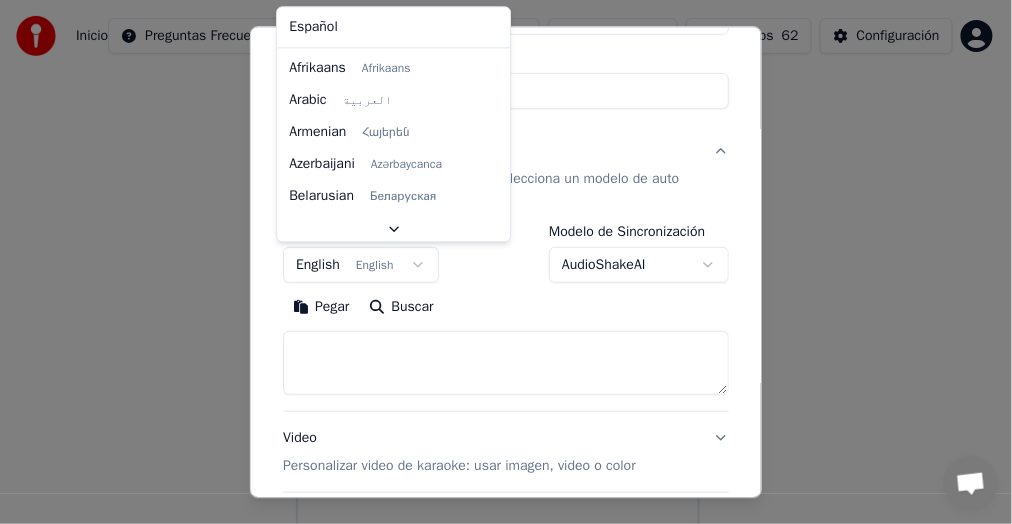 select on "**" 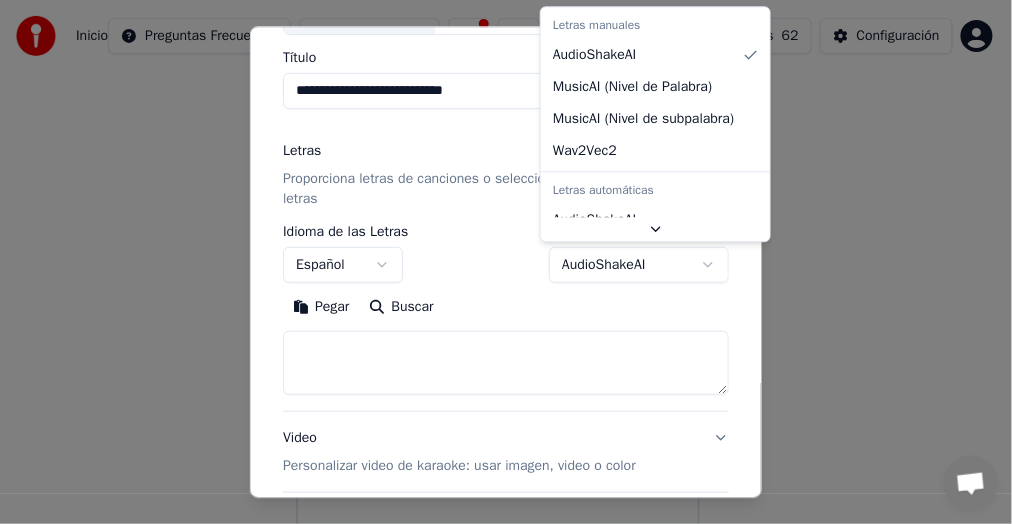 click on "Inicio Preguntas Frecuentes Guías de video Español Créditos 62 Configuración Bienvenido a Youka Biblioteca Accede y administra todas las pistas de karaoke que has creado. Edita, organiza y perfecciona tus proyectos. Crear Karaoke Crea karaoke a partir de archivos de audio o video (MP3, MP4 y más), o pega una URL para generar instantáneamente un video de karaoke con letras sincronizadas. Conversación [NAME] de Youka Desktop Más canales Continuar en Correo electrónico Red fuera de línea. Reconectando... Por ahora no se pueden recibir ni enviar mensajes. Youka Desktop ¡Hola! ¿En qué te puedo ayudar?  [DAY], [DATE] [NAME], muy buenos dias [DATE] Solo para aclarar que me están llegando correos que dicen que ya no estoy inscrito y que corrija el sistema de pago, pero ya hice el pago hace dias [DATE] Espero cheque eso y le agradezco las atenciones, que tenga linda semana [DATE] Leído [NAME] Hola, parece que el pago de junio falló; por eso recibiste el correo. El sistema intentará cobrarte de nuevo." at bounding box center (498, 212) 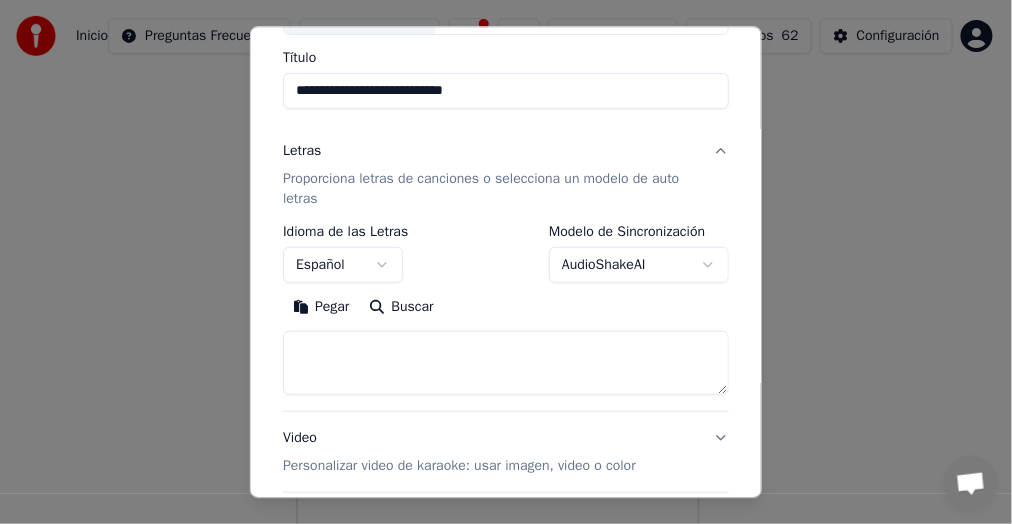click on "Inicio Preguntas Frecuentes Guías de video Español Créditos 62 Configuración Bienvenido a Youka Biblioteca Accede y administra todas las pistas de karaoke que has creado. Edita, organiza y perfecciona tus proyectos. Crear Karaoke Crea karaoke a partir de archivos de audio o video (MP3, MP4 y más), o pega una URL para generar instantáneamente un video de karaoke con letras sincronizadas. Conversación [NAME] de Youka Desktop Más canales Continuar en Correo electrónico Red fuera de línea. Reconectando... Por ahora no se pueden recibir ni enviar mensajes. Youka Desktop ¡Hola! ¿En qué te puedo ayudar?  [DAY], [DATE] [NAME], muy buenos dias [DATE] Solo para aclarar que me están llegando correos que dicen que ya no estoy inscrito y que corrija el sistema de pago, pero ya hice el pago hace dias [DATE] Espero cheque eso y le agradezco las atenciones, que tenga linda semana [DATE] Leído [NAME] Hola, parece que el pago de junio falló; por eso recibiste el correo. El sistema intentará cobrarte de nuevo." at bounding box center [498, 212] 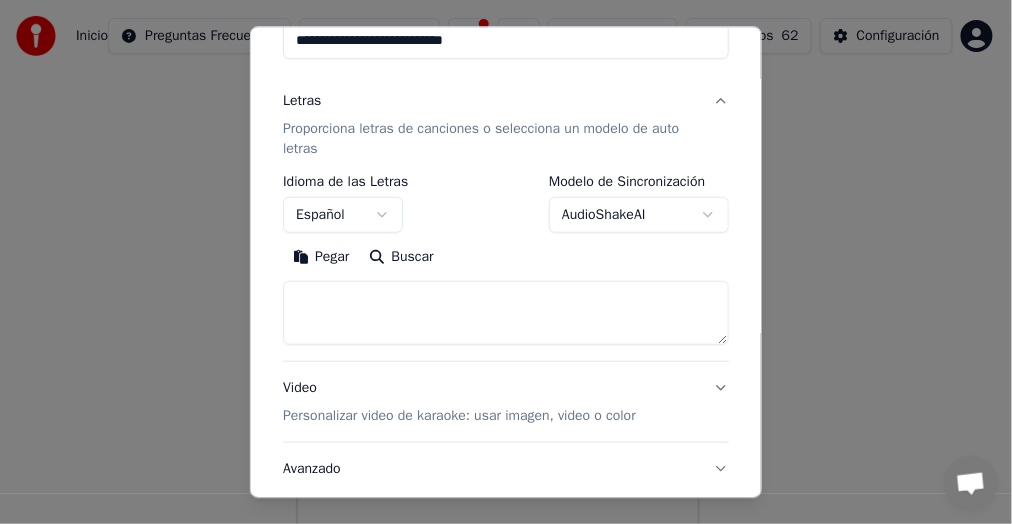 scroll, scrollTop: 38, scrollLeft: 0, axis: vertical 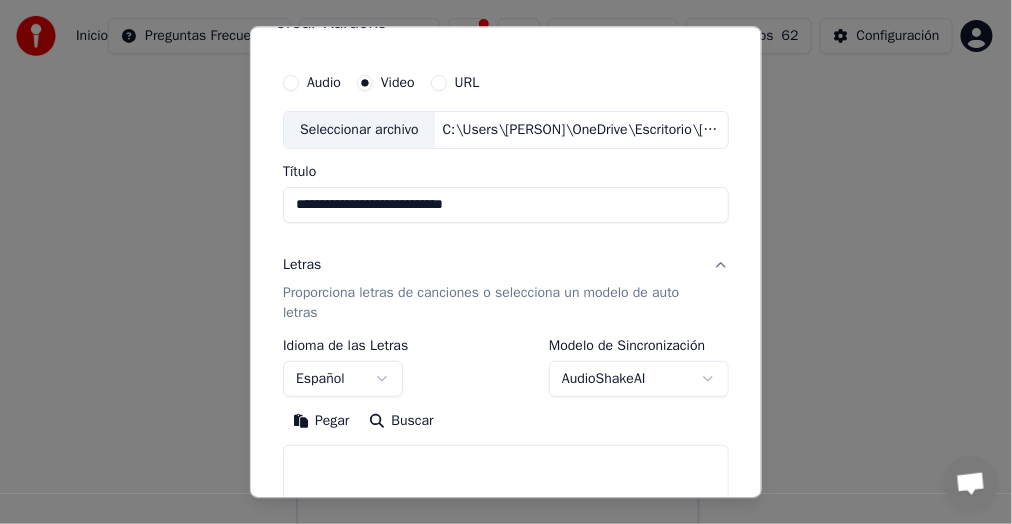 click on "Inicio Preguntas Frecuentes Guías de video Español Créditos 62 Configuración Bienvenido a Youka Biblioteca Accede y administra todas las pistas de karaoke que has creado. Edita, organiza y perfecciona tus proyectos. Crear Karaoke Crea karaoke a partir de archivos de audio o video (MP3, MP4 y más), o pega una URL para generar instantáneamente un video de karaoke con letras sincronizadas. Conversación [NAME] de Youka Desktop Más canales Continuar en Correo electrónico Red fuera de línea. Reconectando... Por ahora no se pueden recibir ni enviar mensajes. Youka Desktop ¡Hola! ¿En qué te puedo ayudar?  [DAY], [DATE] [NAME], muy buenos dias [DATE] Solo para aclarar que me están llegando correos que dicen que ya no estoy inscrito y que corrija el sistema de pago, pero ya hice el pago hace dias [DATE] Espero cheque eso y le agradezco las atenciones, que tenga linda semana [DATE] Leído [NAME] Hola, parece que el pago de junio falló; por eso recibiste el correo. El sistema intentará cobrarte de nuevo." at bounding box center [498, 212] 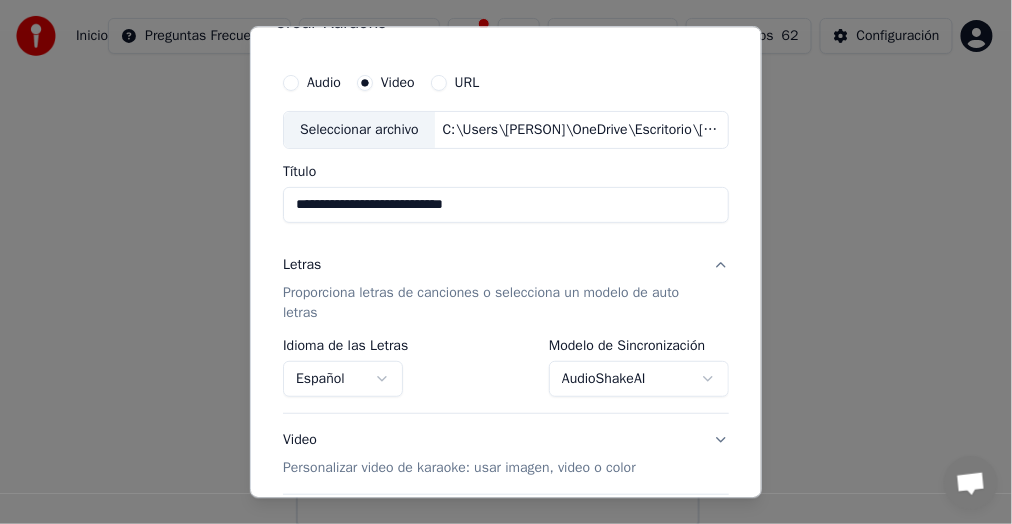 scroll, scrollTop: 226, scrollLeft: 0, axis: vertical 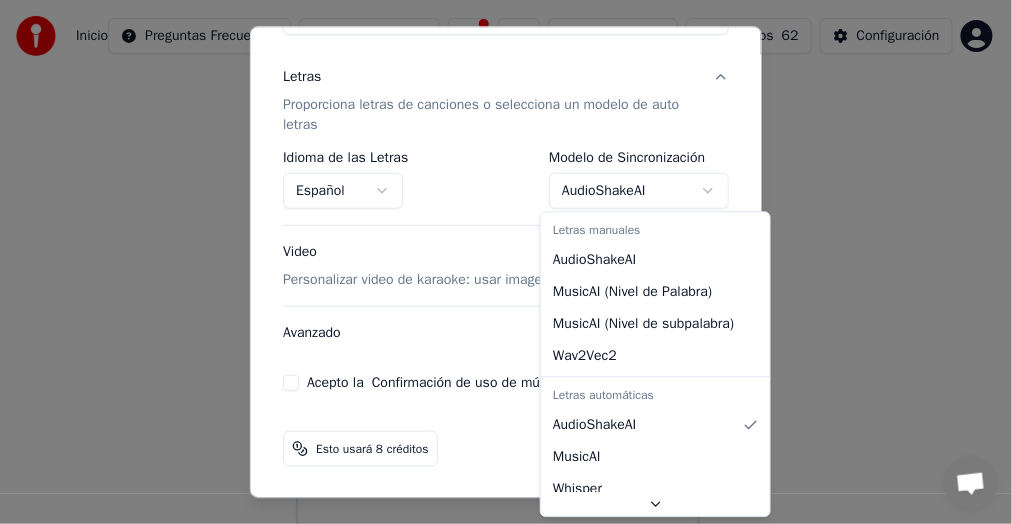 click on "Inicio Preguntas Frecuentes Guías de video Español Créditos 62 Configuración Bienvenido a Youka Biblioteca Accede y administra todas las pistas de karaoke que has creado. Edita, organiza y perfecciona tus proyectos. Crear Karaoke Crea karaoke a partir de archivos de audio o video (MP3, MP4 y más), o pega una URL para generar instantáneamente un video de karaoke con letras sincronizadas. Conversación [NAME] de Youka Desktop Más canales Continuar en Correo electrónico Red fuera de línea. Reconectando... Por ahora no se pueden recibir ni enviar mensajes. Youka Desktop ¡Hola! ¿En qué te puedo ayudar?  [DAY], [DATE] [NAME], muy buenos dias [DATE] Solo para aclarar que me están llegando correos que dicen que ya no estoy inscrito y que corrija el sistema de pago, pero ya hice el pago hace dias [DATE] Espero cheque eso y le agradezco las atenciones, que tenga linda semana [DATE] Leído [NAME] Hola, parece que el pago de junio falló; por eso recibiste el correo. El sistema intentará cobrarte de nuevo." at bounding box center (498, 212) 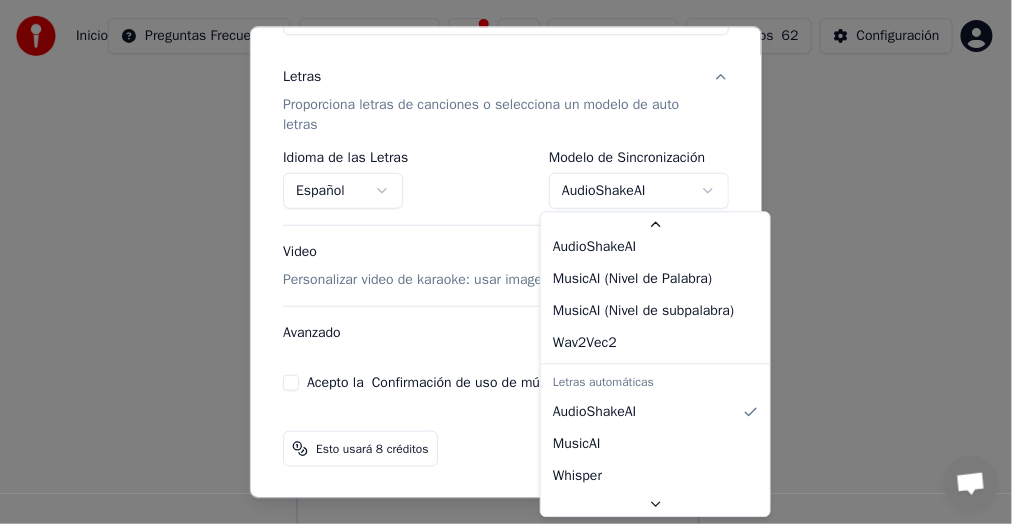 scroll, scrollTop: 57, scrollLeft: 0, axis: vertical 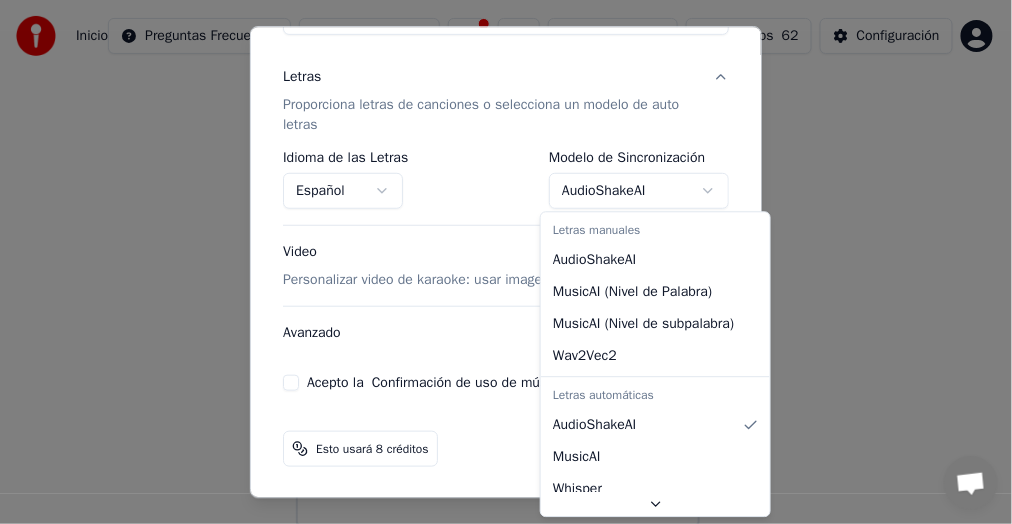 click on "Inicio Preguntas Frecuentes Guías de video Español Créditos 62 Configuración Bienvenido a Youka Biblioteca Accede y administra todas las pistas de karaoke que has creado. Edita, organiza y perfecciona tus proyectos. Crear Karaoke Crea karaoke a partir de archivos de audio o video (MP3, MP4 y más), o pega una URL para generar instantáneamente un video de karaoke con letras sincronizadas. Conversación [NAME] de Youka Desktop Más canales Continuar en Correo electrónico Red fuera de línea. Reconectando... Por ahora no se pueden recibir ni enviar mensajes. Youka Desktop ¡Hola! ¿En qué te puedo ayudar?  [DAY], [DATE] [NAME], muy buenos dias [DATE] Solo para aclarar que me están llegando correos que dicen que ya no estoy inscrito y que corrija el sistema de pago, pero ya hice el pago hace dias [DATE] Espero cheque eso y le agradezco las atenciones, que tenga linda semana [DATE] Leído [NAME] Hola, parece que el pago de junio falló; por eso recibiste el correo. El sistema intentará cobrarte de nuevo." at bounding box center [498, 212] 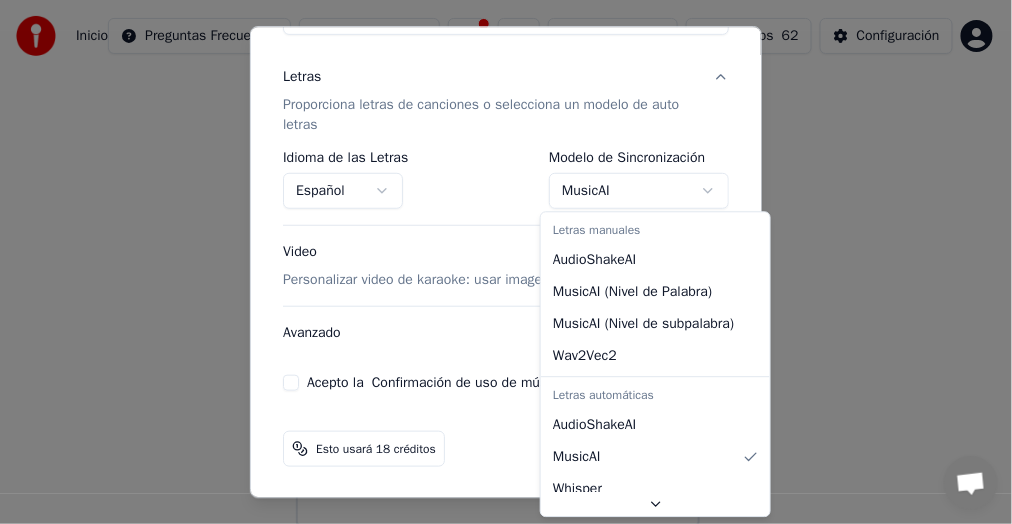 click on "Inicio Preguntas Frecuentes Guías de video Español Créditos 62 Configuración Bienvenido a Youka Biblioteca Accede y administra todas las pistas de karaoke que has creado. Edita, organiza y perfecciona tus proyectos. Crear Karaoke Crea karaoke a partir de archivos de audio o video (MP3, MP4 y más), o pega una URL para generar instantáneamente un video de karaoke con letras sincronizadas. Conversación [NAME] de Youka Desktop Más canales Continuar en Correo electrónico Red fuera de línea. Reconectando... Por ahora no se pueden recibir ni enviar mensajes. Youka Desktop ¡Hola! ¿En qué te puedo ayudar?  [DAY], [DATE] [NAME], muy buenos dias [DATE] Solo para aclarar que me están llegando correos que dicen que ya no estoy inscrito y que corrija el sistema de pago, pero ya hice el pago hace dias [DATE] Espero cheque eso y le agradezco las atenciones, que tenga linda semana [DATE] Leído [NAME] Hola, parece que el pago de junio falló; por eso recibiste el correo. El sistema intentará cobrarte de nuevo." at bounding box center [498, 212] 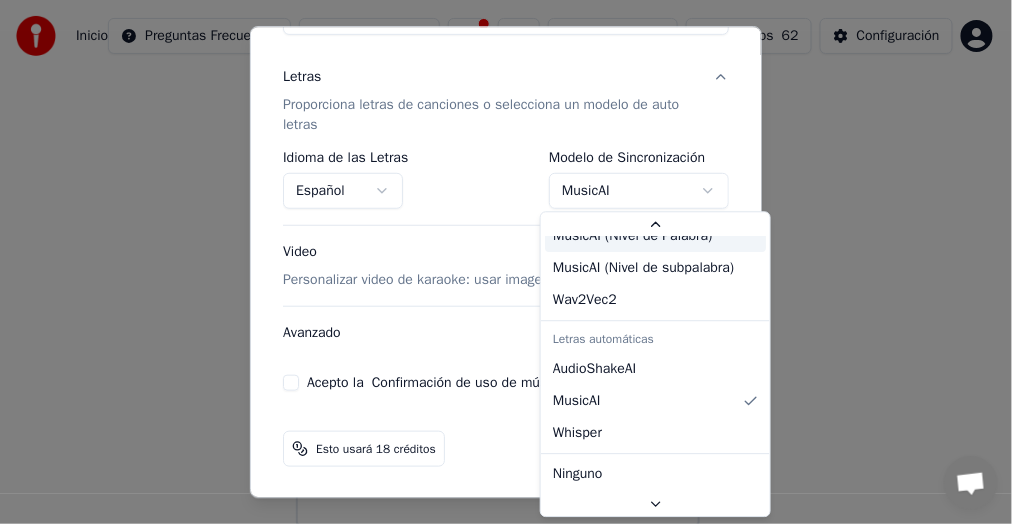 scroll, scrollTop: 57, scrollLeft: 0, axis: vertical 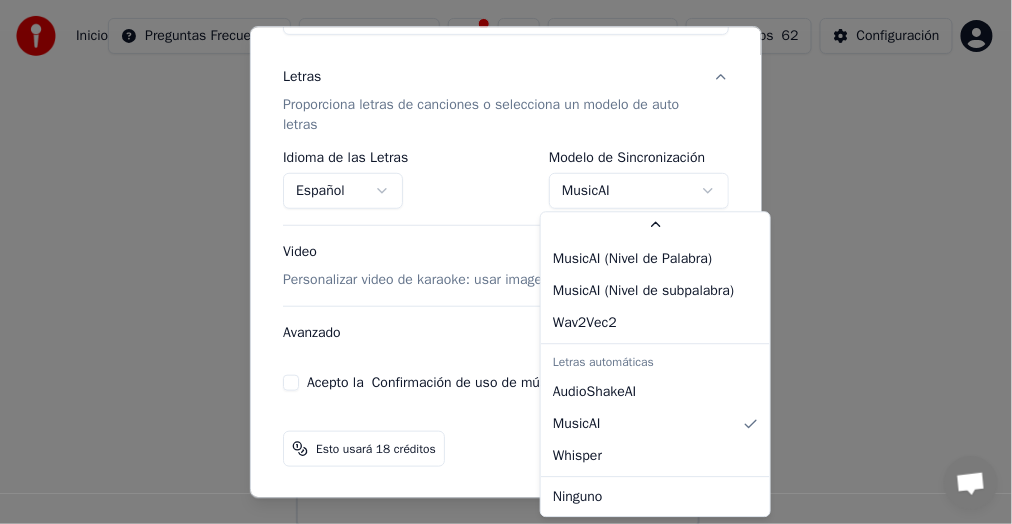 select on "*******" 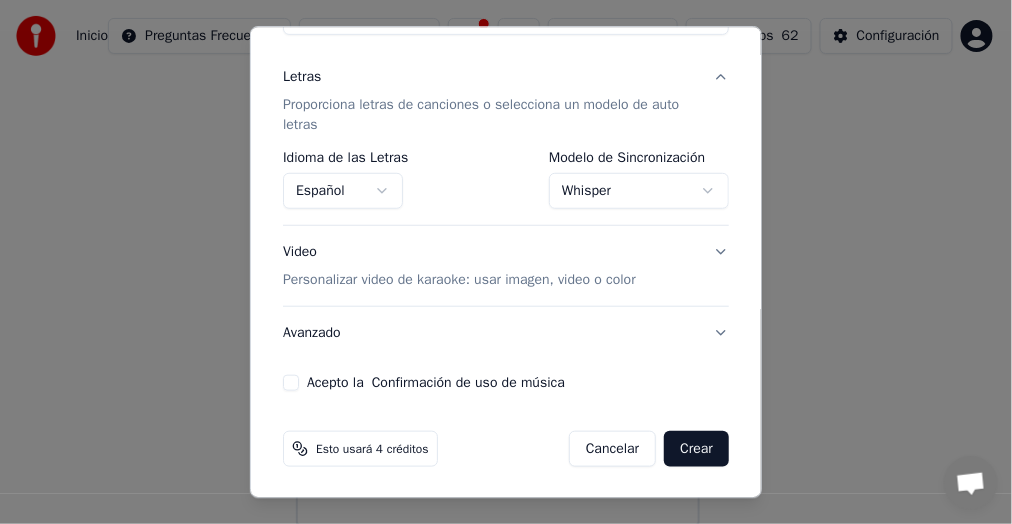 click on "Crear" at bounding box center (696, 449) 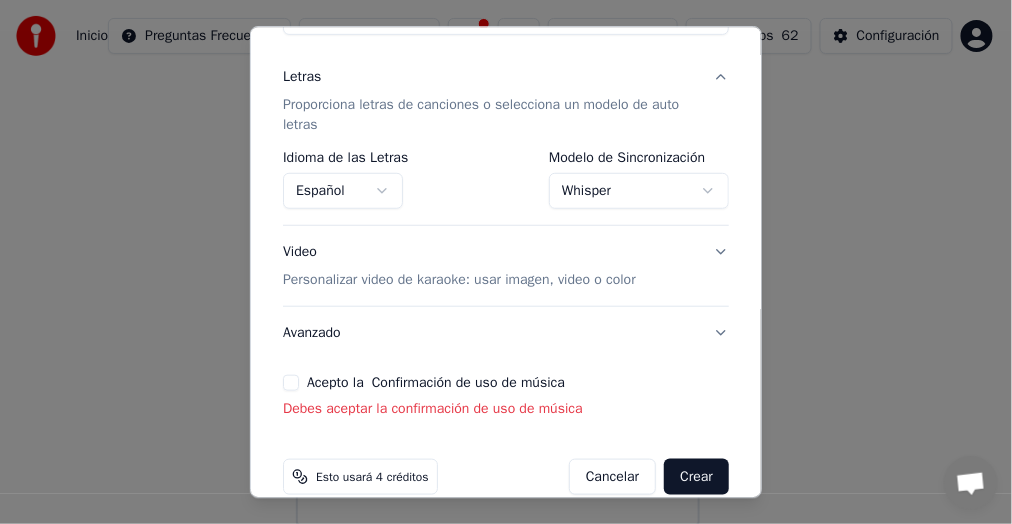 click on "Acepto la   Confirmación de uso de música" at bounding box center [291, 383] 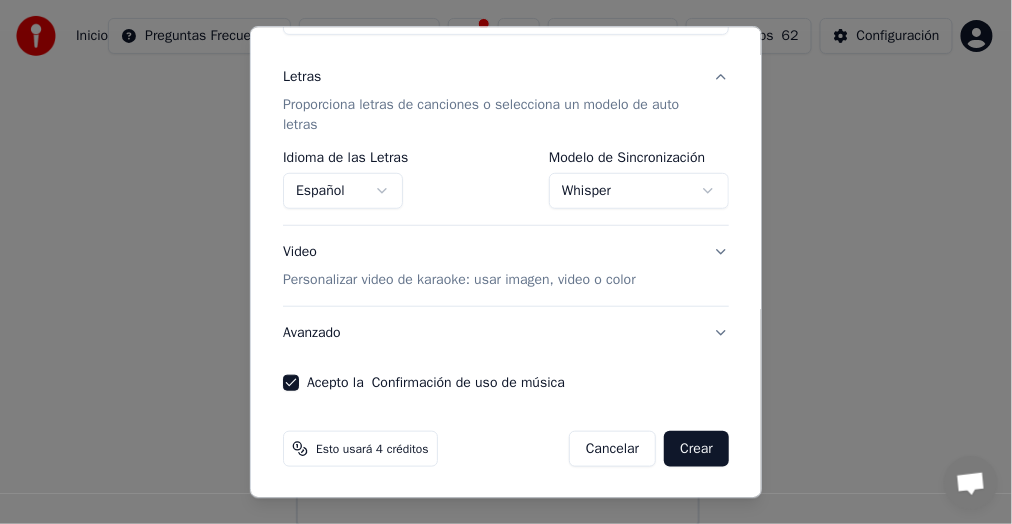 click on "Crear" at bounding box center [696, 449] 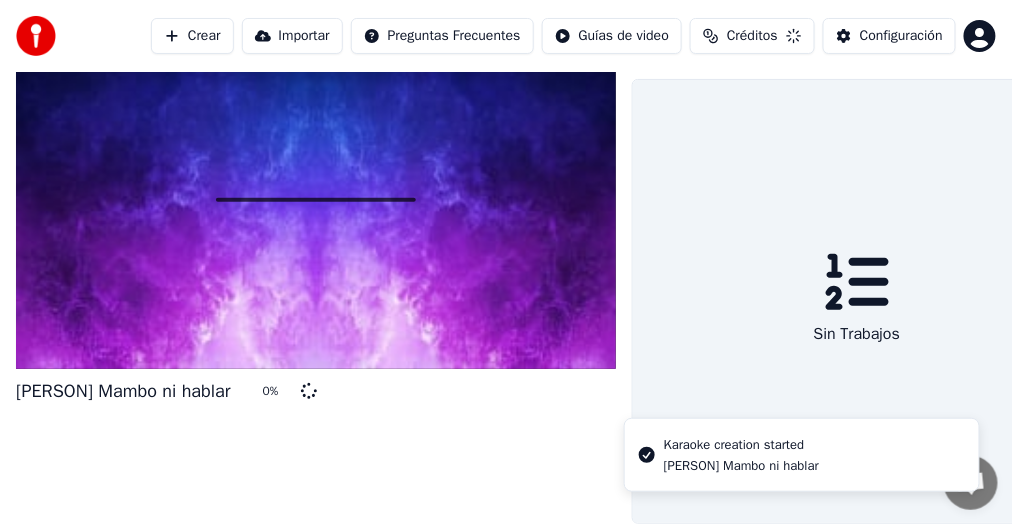 click at bounding box center [316, 200] 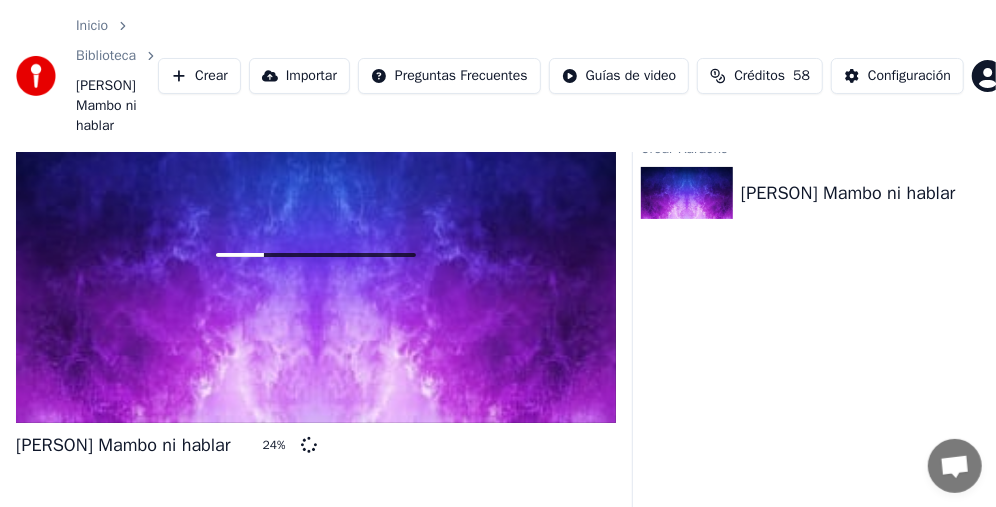 scroll, scrollTop: 100, scrollLeft: 0, axis: vertical 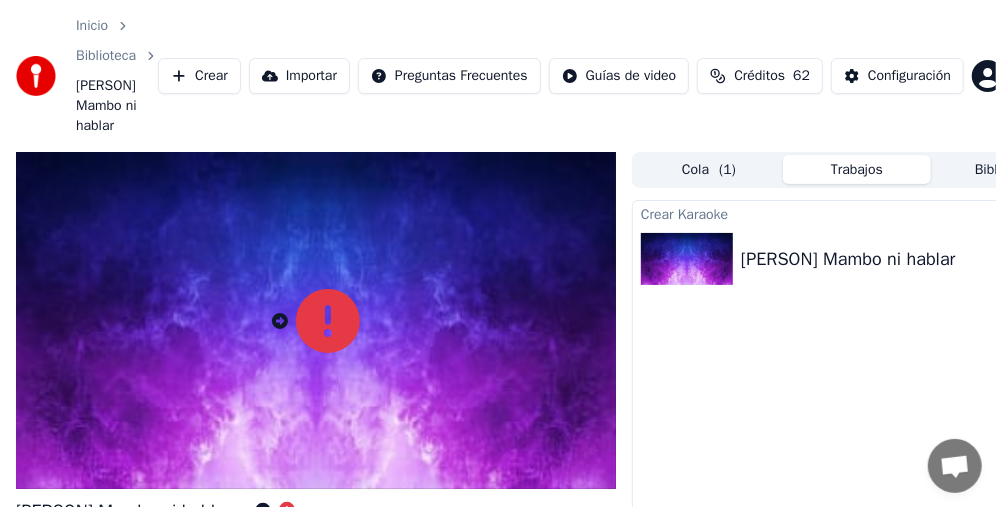 click on "Luis Kazanova Mambo ni hablar" at bounding box center (848, 259) 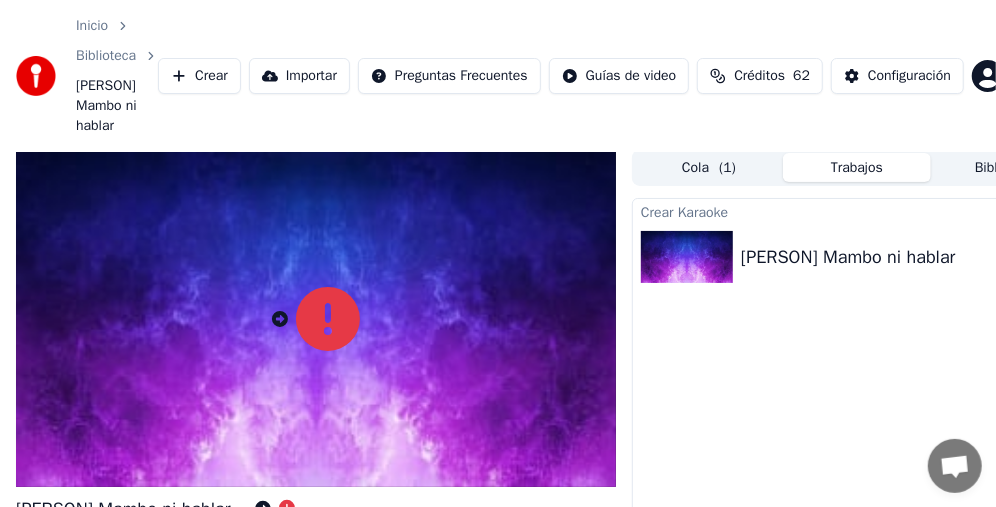 scroll, scrollTop: 0, scrollLeft: 0, axis: both 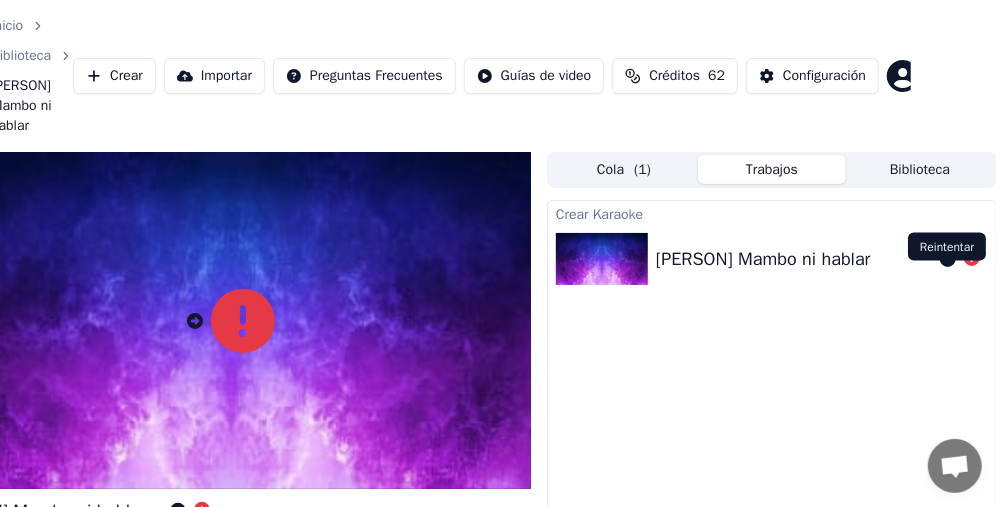 click 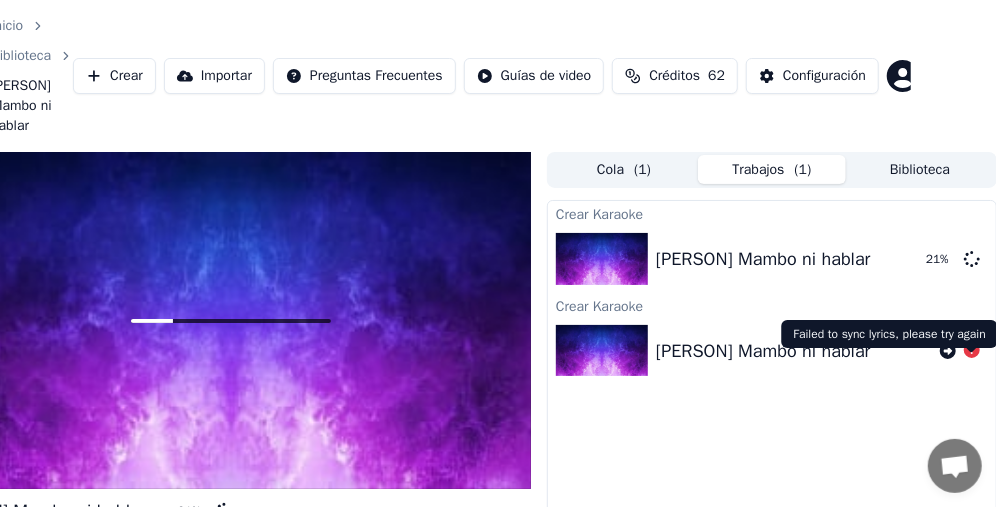 click 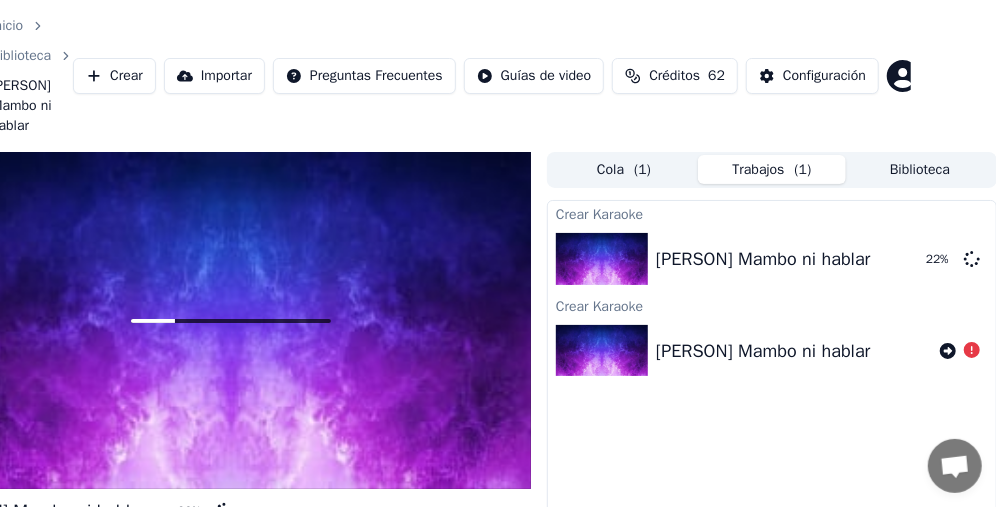 click on "Crear Karaoke Luis Kazanova Mambo ni hablar 22 % Crear Karaoke Luis Kazanova Mambo ni hablar" at bounding box center (772, 415) 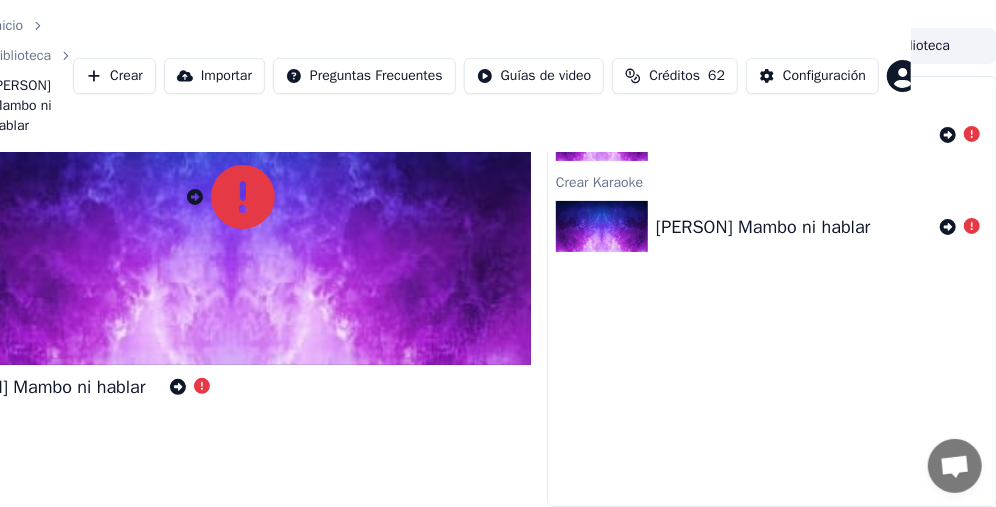 scroll, scrollTop: 0, scrollLeft: 85, axis: horizontal 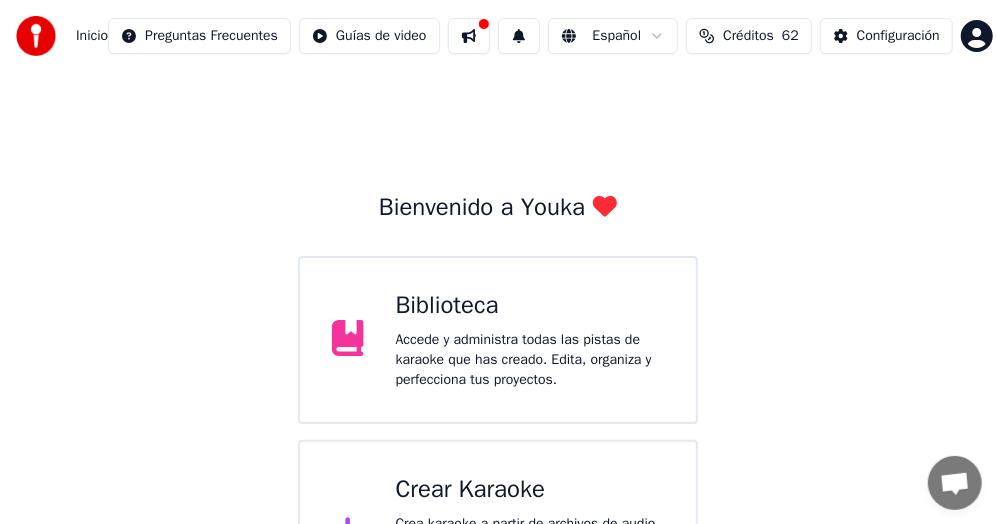 click on "Crear Karaoke Crea karaoke a partir de archivos de audio o video (MP3, MP4 y más), o pega una URL para generar instantáneamente un video de karaoke con letras sincronizadas." at bounding box center [530, 534] 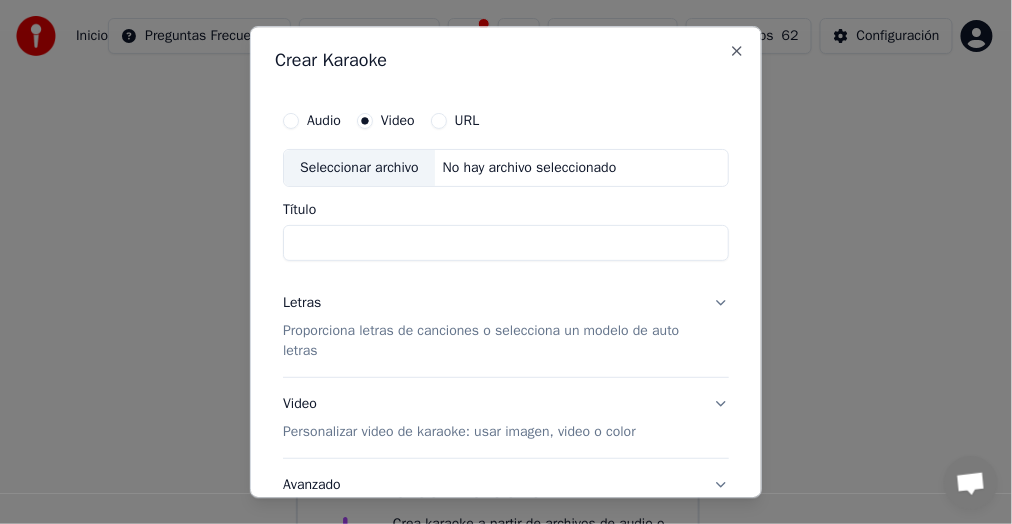 click on "URL" at bounding box center [467, 121] 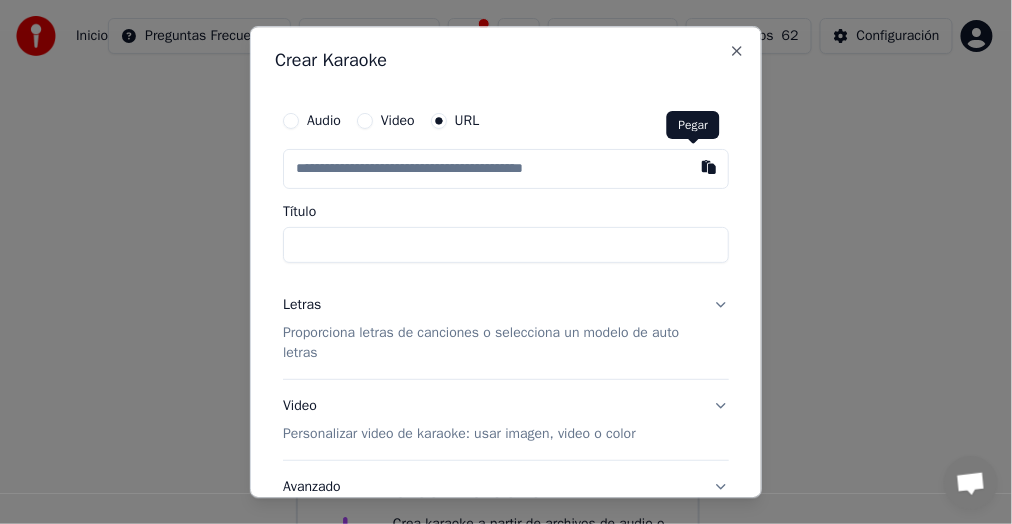 click at bounding box center (709, 167) 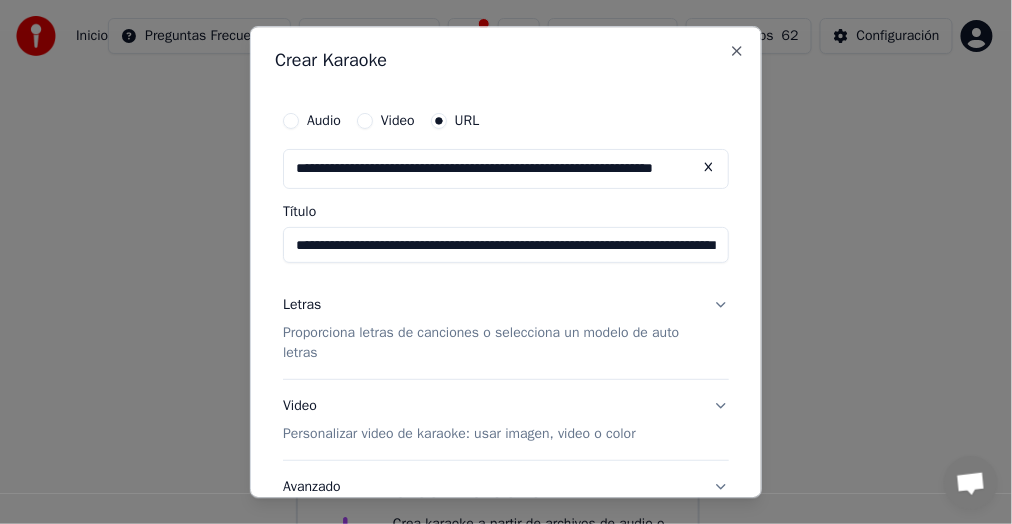 click on "**********" at bounding box center (506, 245) 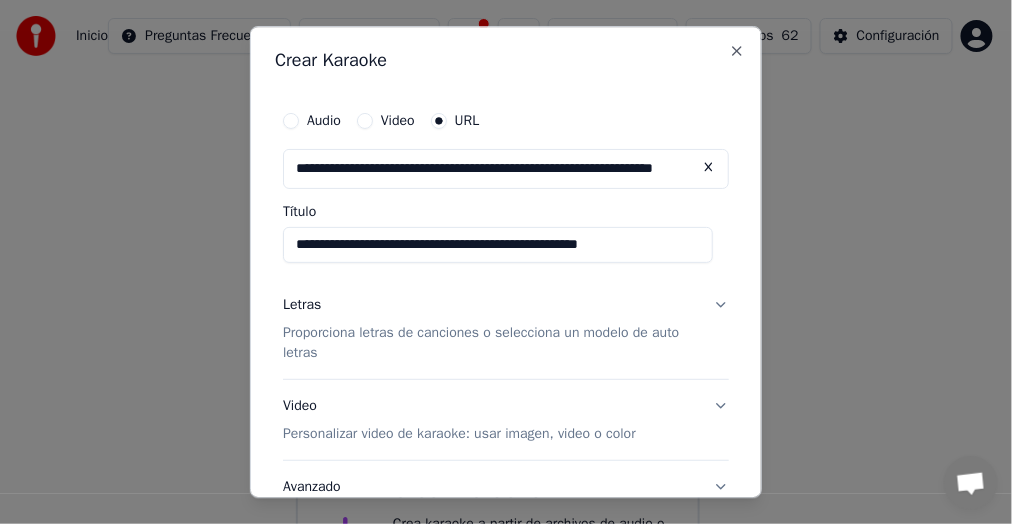 scroll, scrollTop: 0, scrollLeft: 0, axis: both 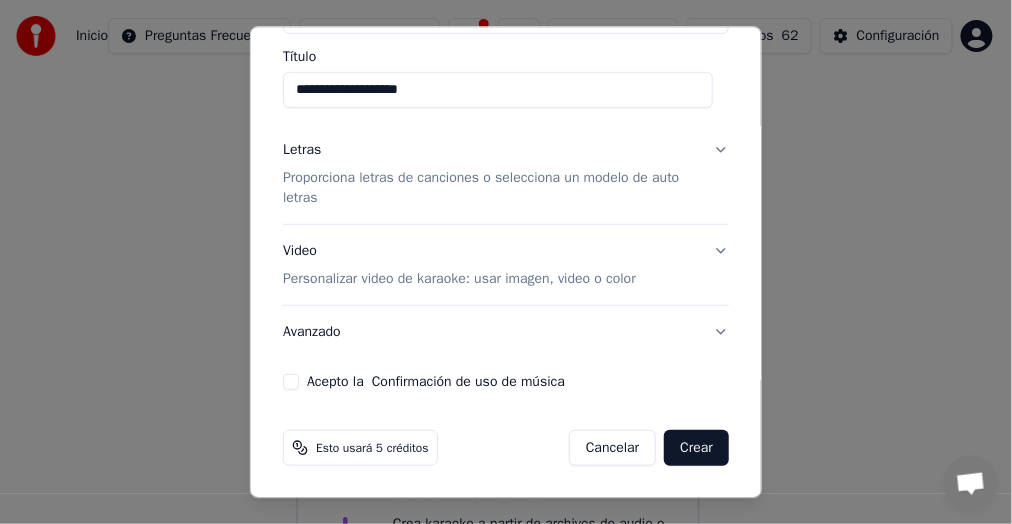 type on "**********" 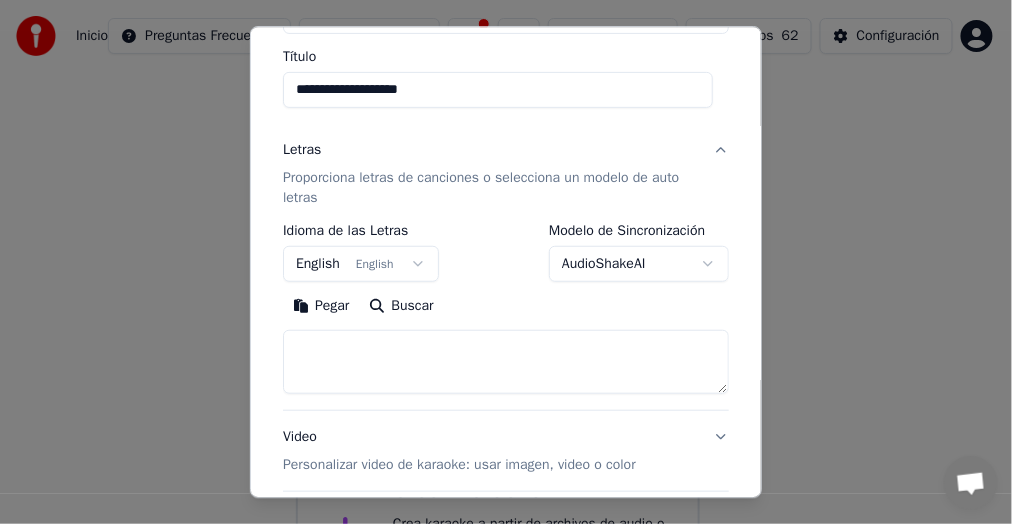click on "English English" at bounding box center [361, 264] 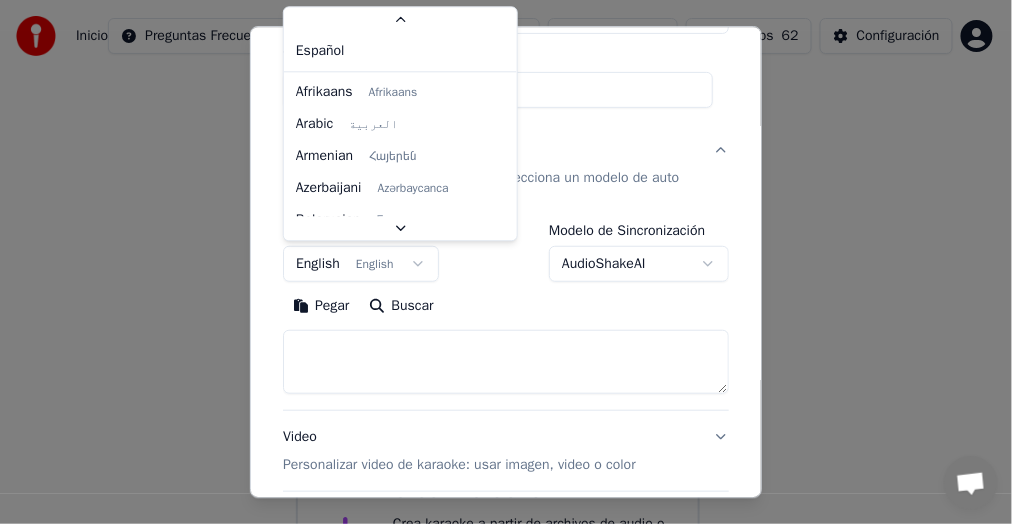 scroll, scrollTop: 146, scrollLeft: 0, axis: vertical 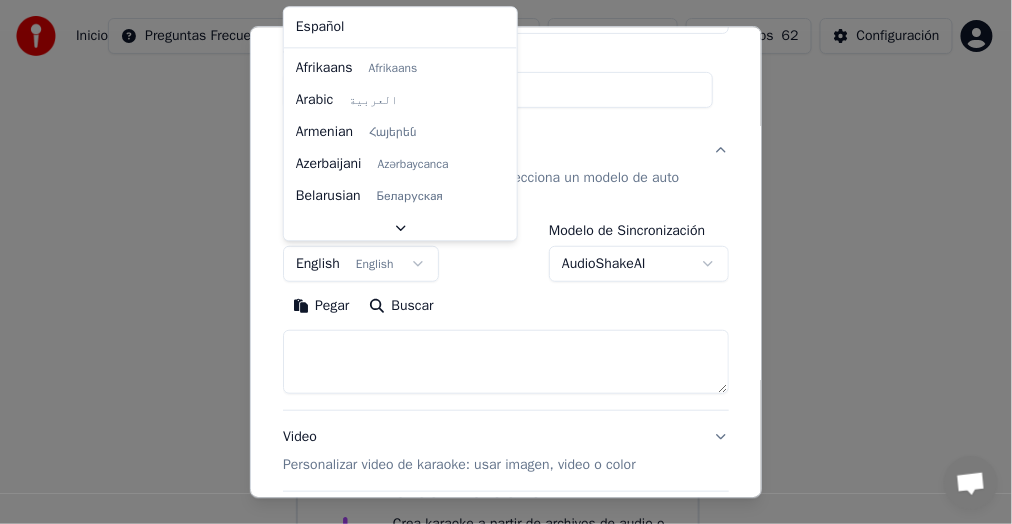 select on "**" 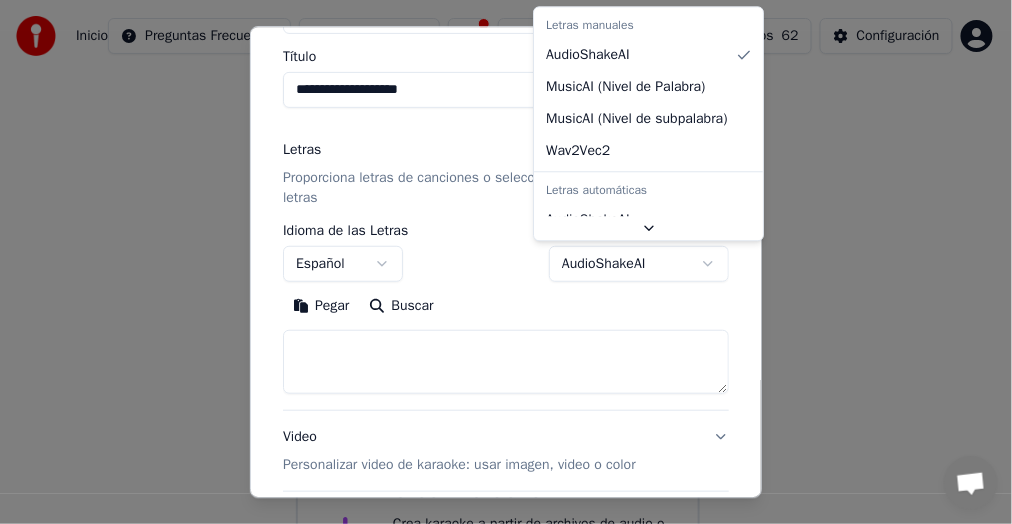 click on "Inicio Preguntas Frecuentes Guías de video Español Créditos 62 Configuración Bienvenido a Youka Biblioteca Accede y administra todas las pistas de karaoke que has creado. Edita, organiza y perfecciona tus proyectos. Crear Karaoke Crea karaoke a partir de archivos de audio o video (MP3, MP4 y más), o pega una URL para generar instantáneamente un video de karaoke con letras sincronizadas. Conversación [NAME] de Youka Desktop Más canales Continuar en Correo electrónico Red fuera de línea. Reconectando... Por ahora no se pueden recibir ni enviar mensajes. Youka Desktop ¡Hola! ¿En qué te puedo ayudar?  [DAY], [DATE] [NAME], muy buenos dias [DATE] Solo para aclarar que me están llegando correos que dicen que ya no estoy inscrito y que corrija el sistema de pago, pero ya hice el pago hace dias [DATE] Espero cheque eso y le agradezco las atenciones, que tenga linda semana [DATE] Leído [NAME] Hola, parece que el pago de junio falló; por eso recibiste el correo. El sistema intentará cobrarte de nuevo." at bounding box center (498, 314) 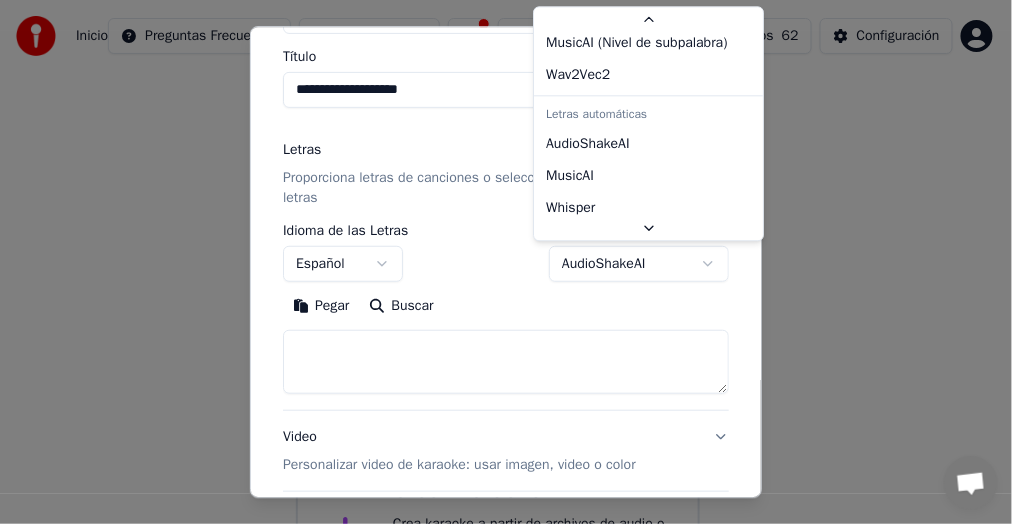 scroll, scrollTop: 127, scrollLeft: 0, axis: vertical 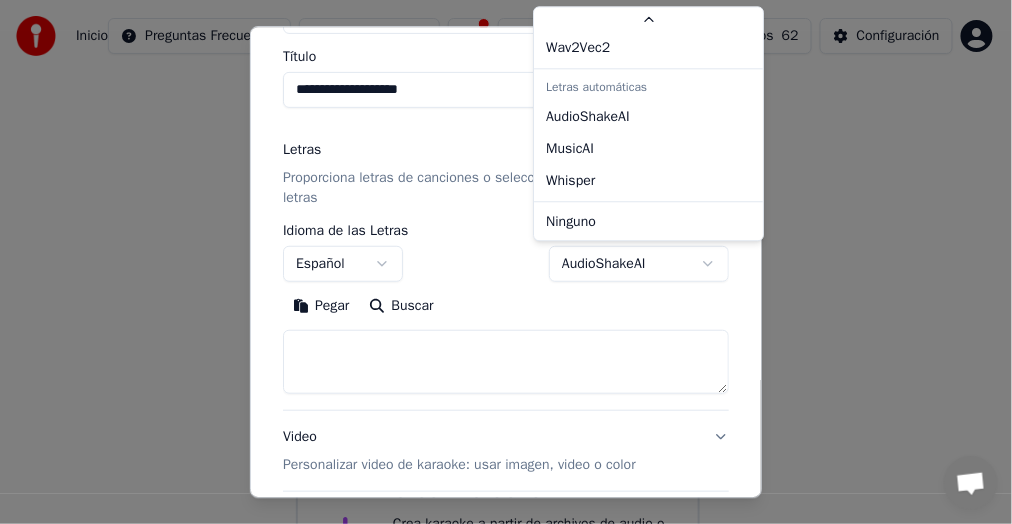 select on "**********" 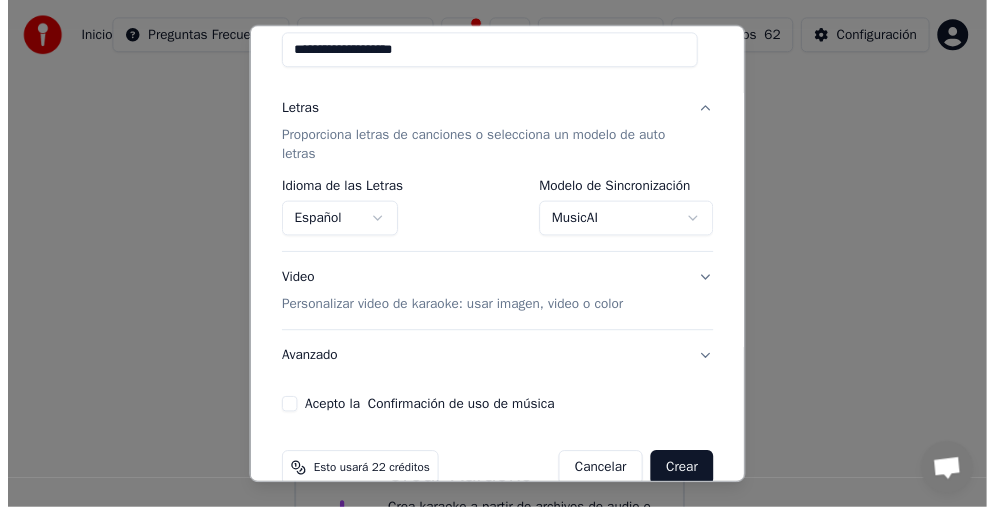 scroll, scrollTop: 229, scrollLeft: 0, axis: vertical 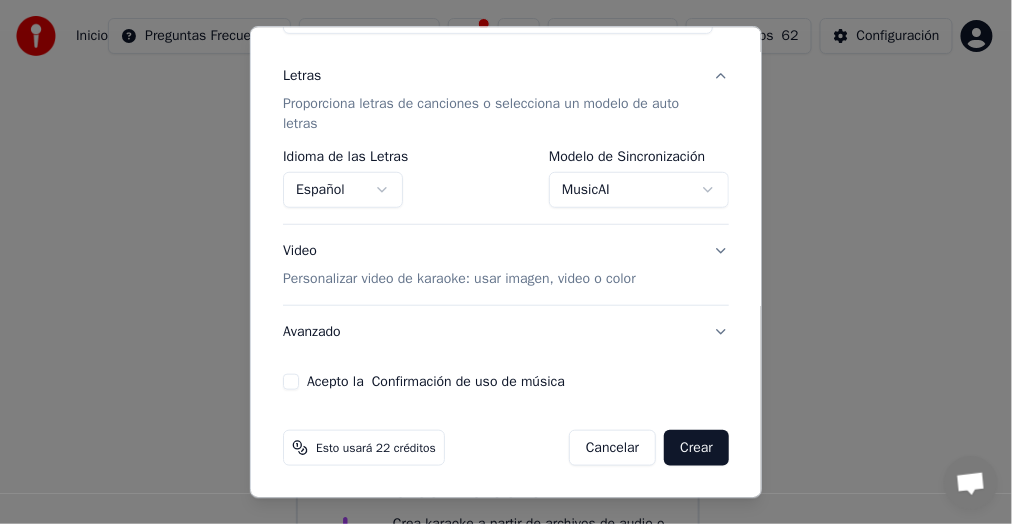 click on "Acepto la   Confirmación de uso de música" at bounding box center [291, 382] 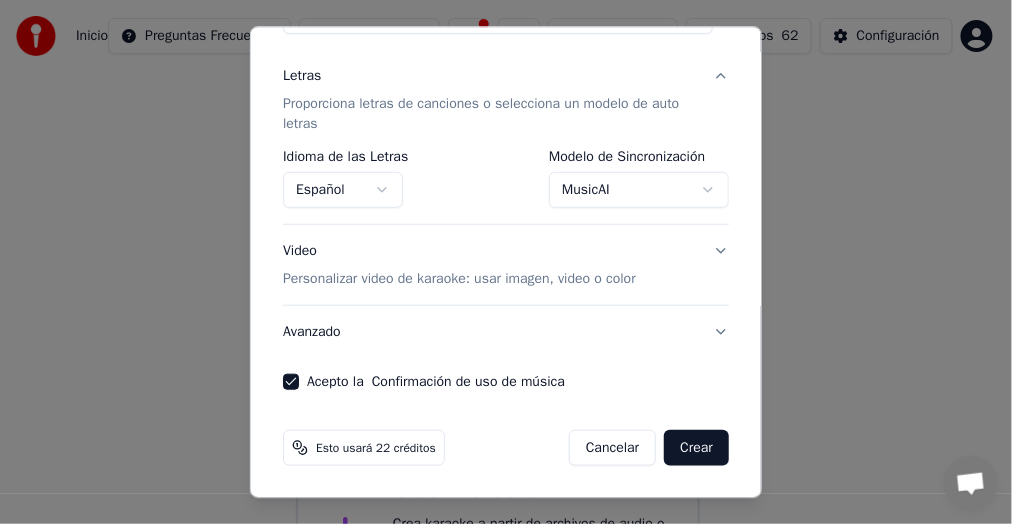 click on "Crear" at bounding box center [696, 448] 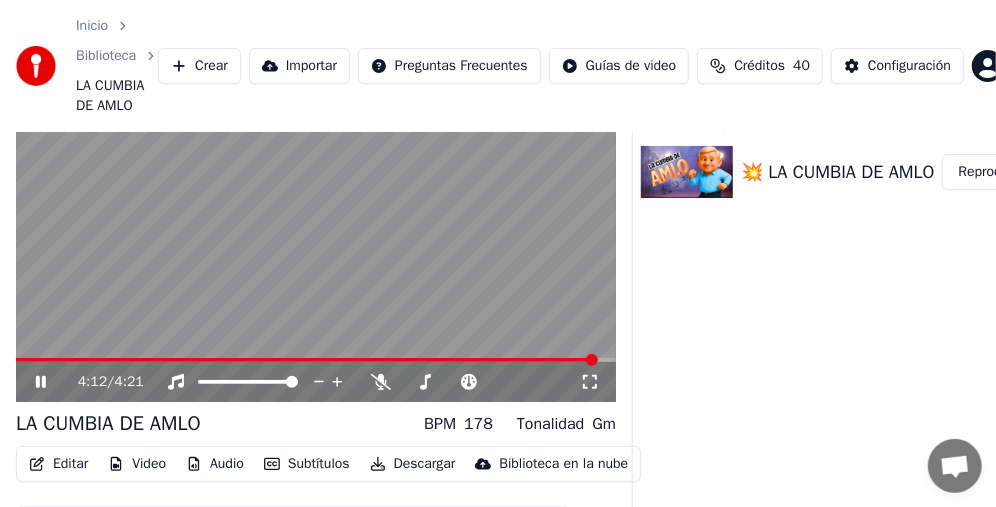 scroll, scrollTop: 100, scrollLeft: 0, axis: vertical 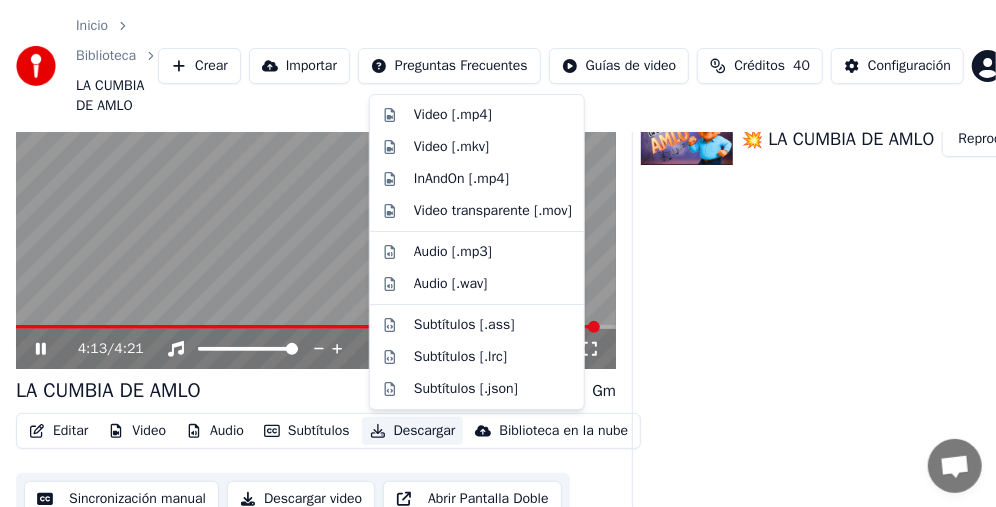 click on "Descargar" at bounding box center [413, 431] 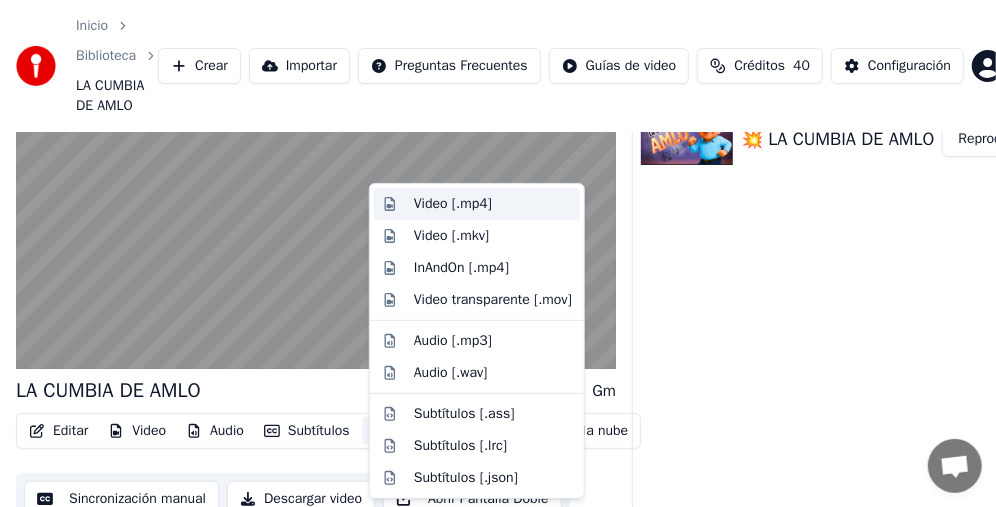 scroll, scrollTop: 0, scrollLeft: 0, axis: both 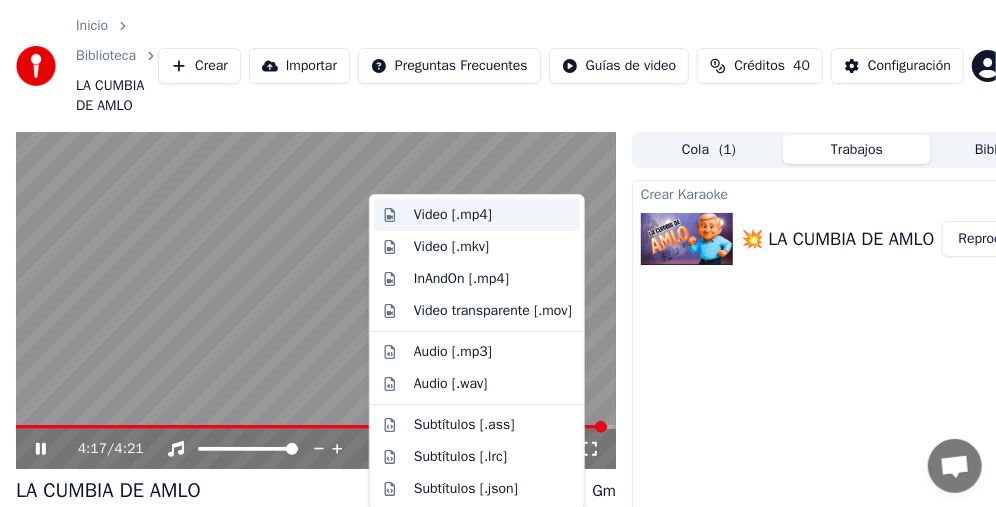 click on "Video [.mp4]" at bounding box center [453, 215] 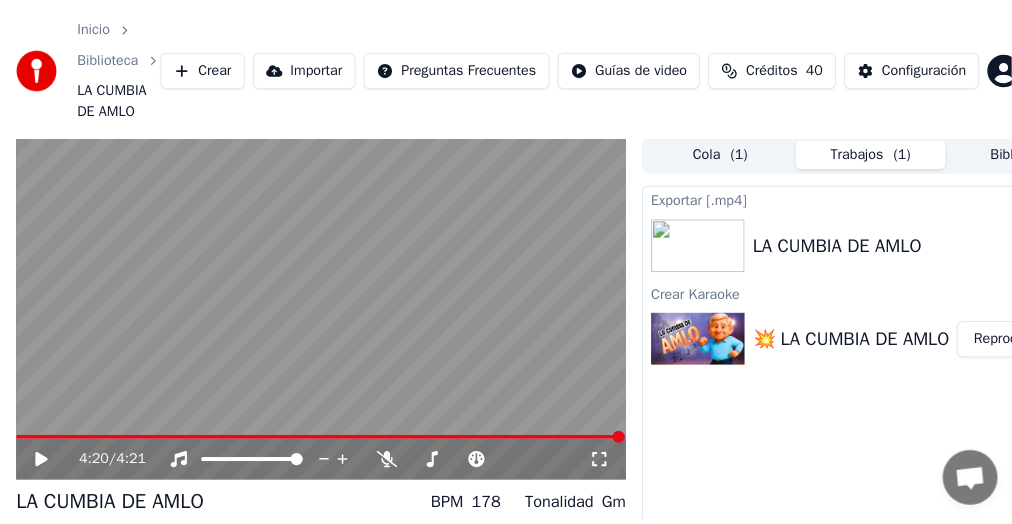 scroll, scrollTop: 0, scrollLeft: 0, axis: both 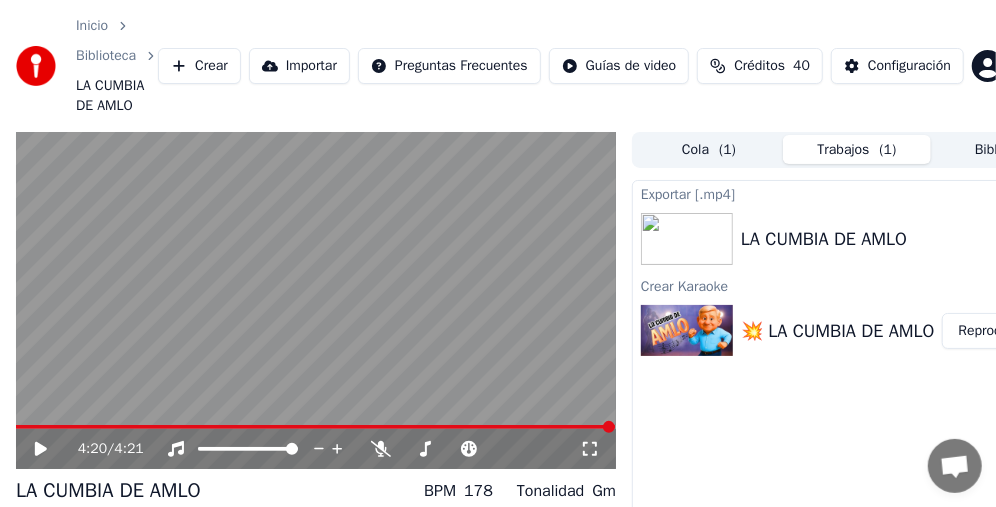 click on "Crear" at bounding box center (199, 66) 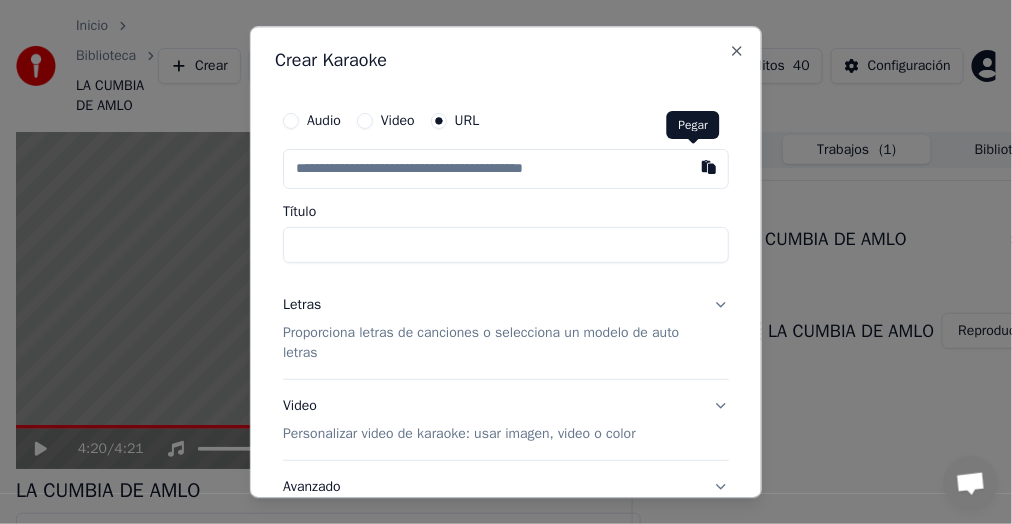 click at bounding box center (709, 167) 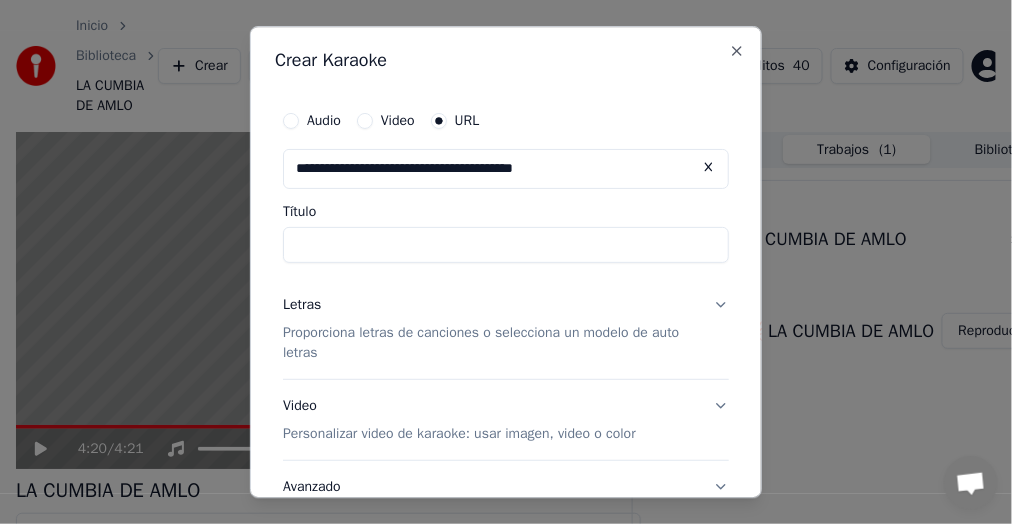 type on "**********" 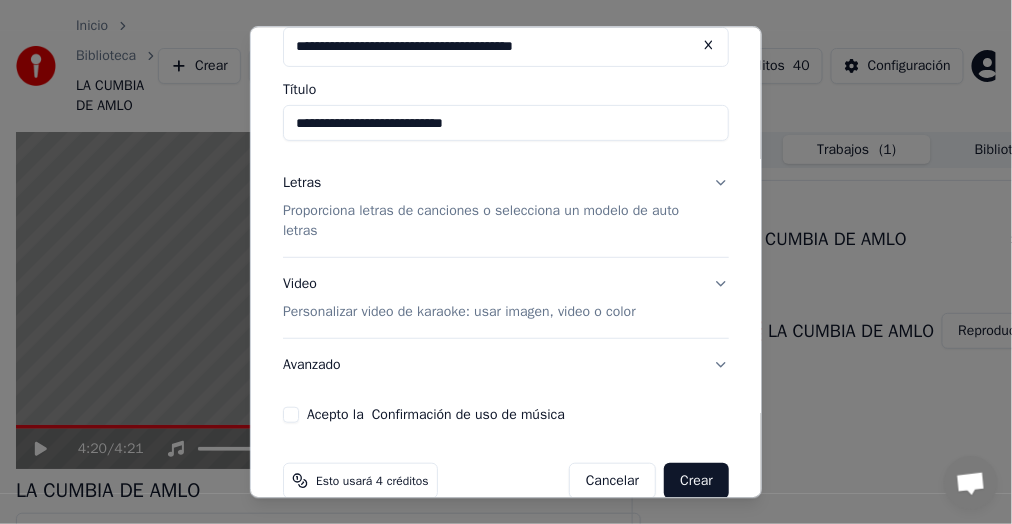 scroll, scrollTop: 155, scrollLeft: 0, axis: vertical 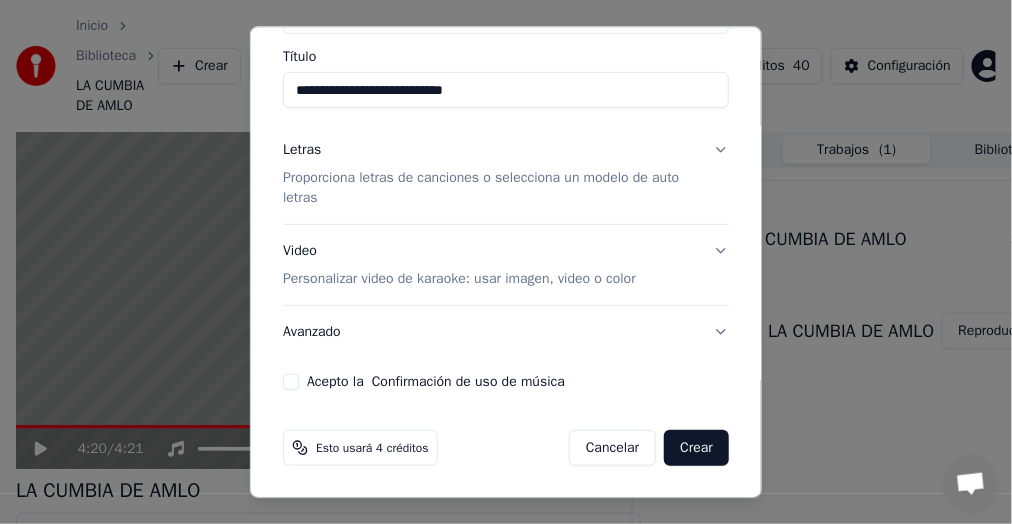 click on "Acepto la   Confirmación de uso de música" at bounding box center (291, 382) 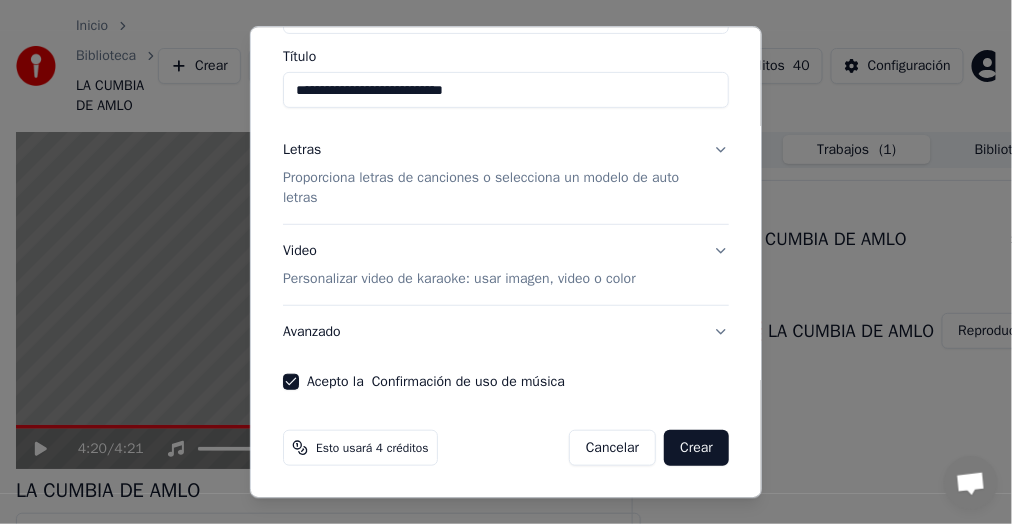 click on "Letras Proporciona letras de canciones o selecciona un modelo de auto letras" at bounding box center [490, 174] 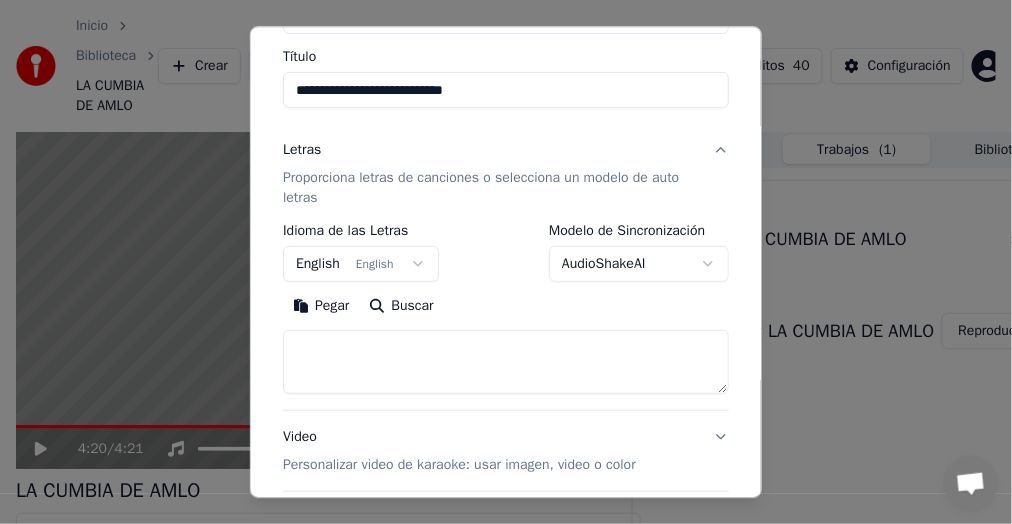 click on "Letras Proporciona letras de canciones o selecciona un modelo de auto letras" at bounding box center [490, 174] 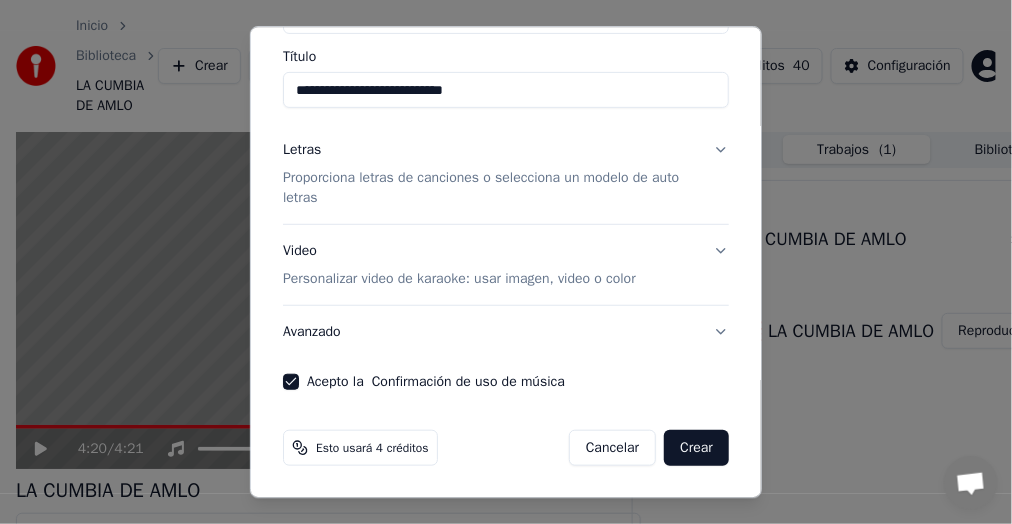 click on "Letras Proporciona letras de canciones o selecciona un modelo de auto letras" at bounding box center [490, 174] 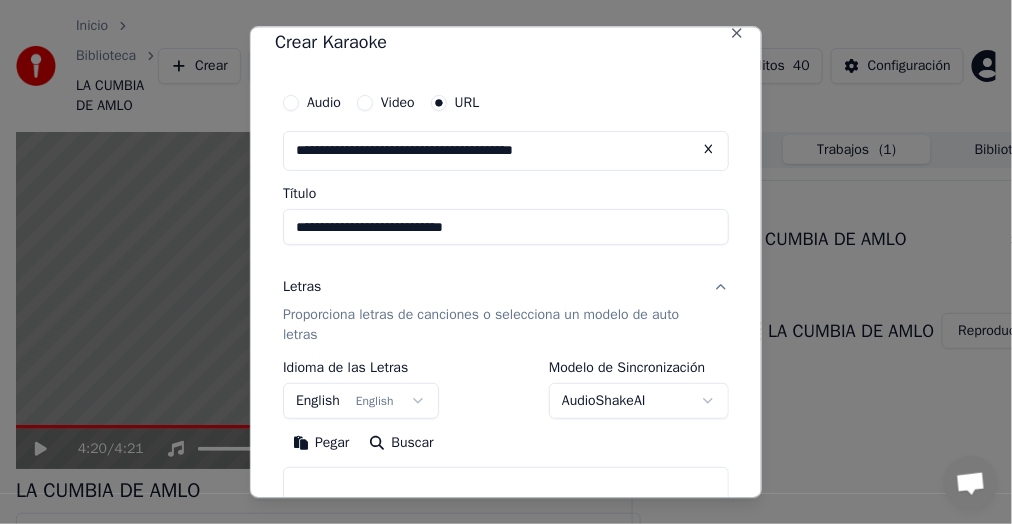 scroll, scrollTop: 0, scrollLeft: 0, axis: both 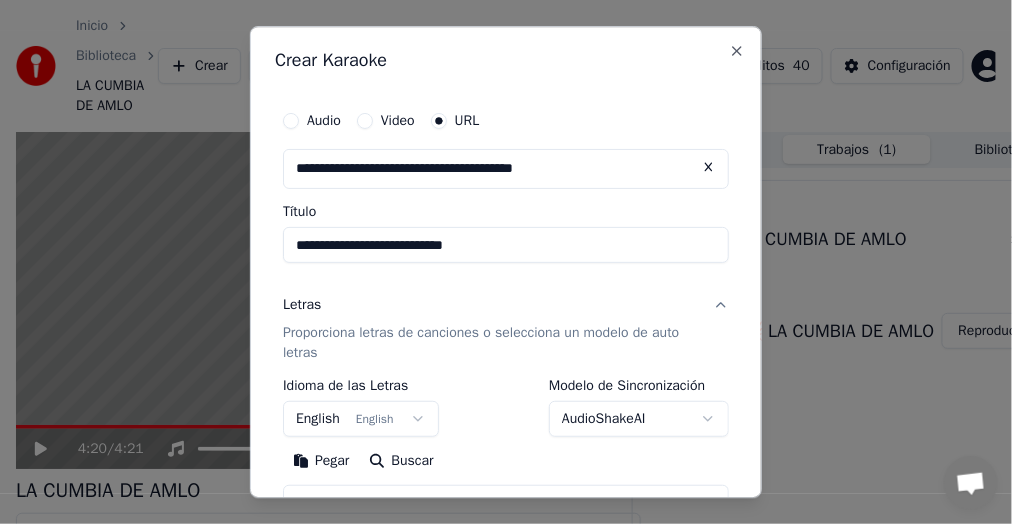 click on "English English" at bounding box center (361, 419) 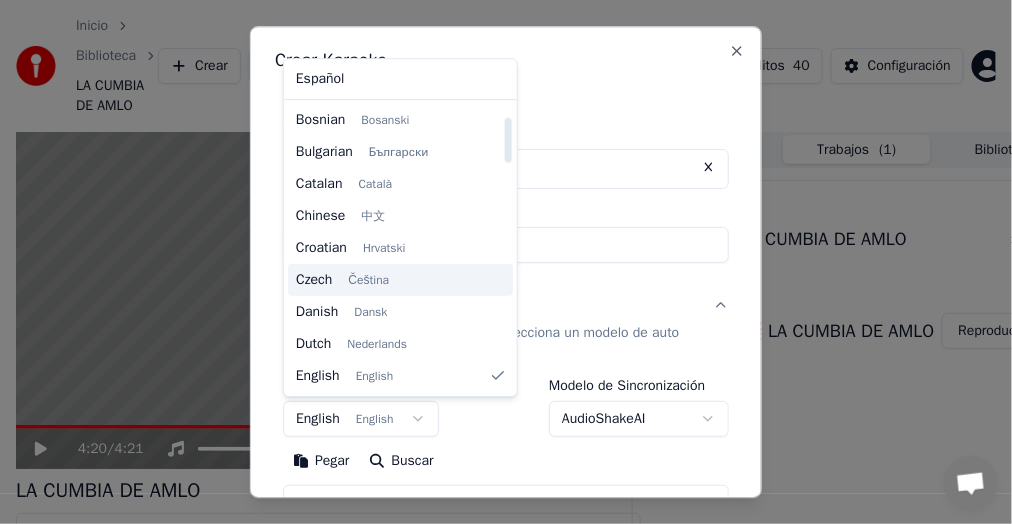 scroll, scrollTop: 34, scrollLeft: 0, axis: vertical 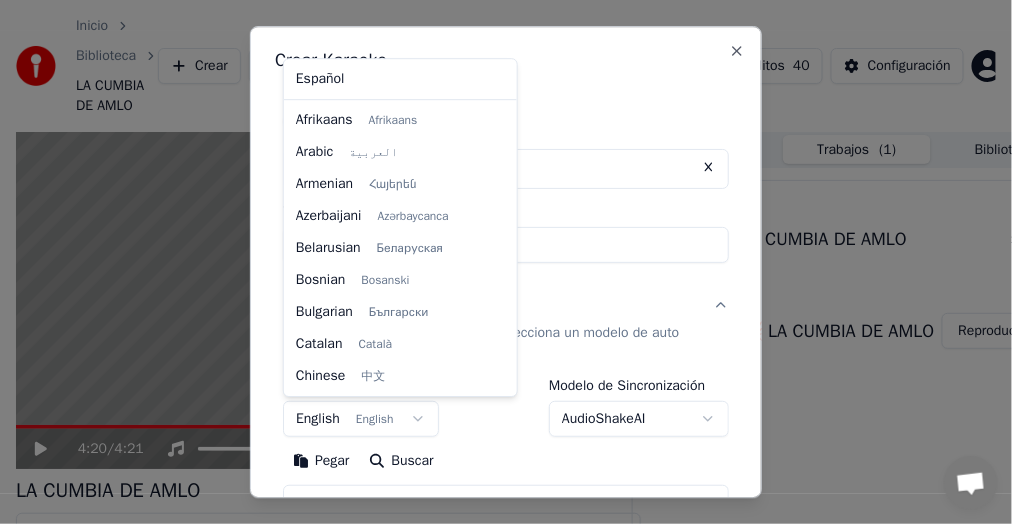 select on "**" 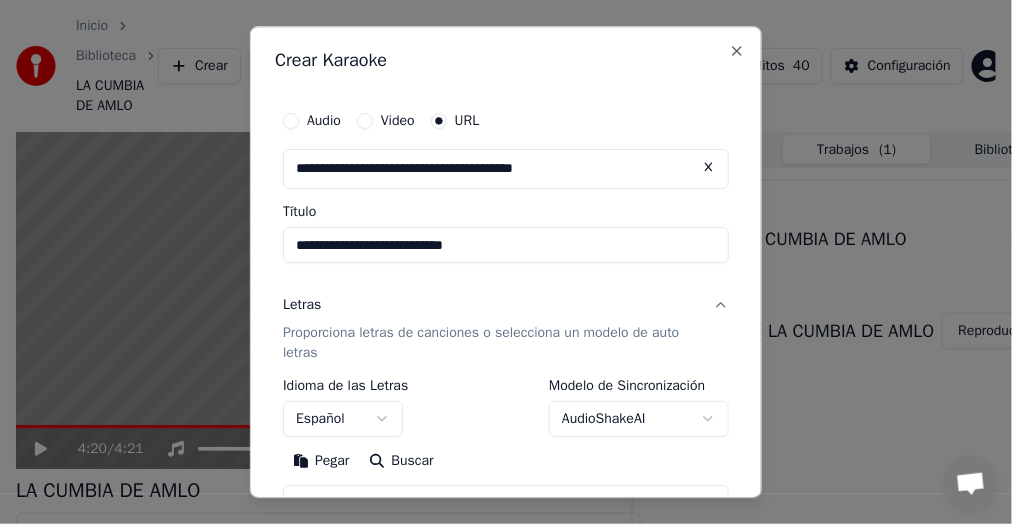 click on "Letras Proporciona letras de canciones o selecciona un modelo de auto letras" at bounding box center [506, 329] 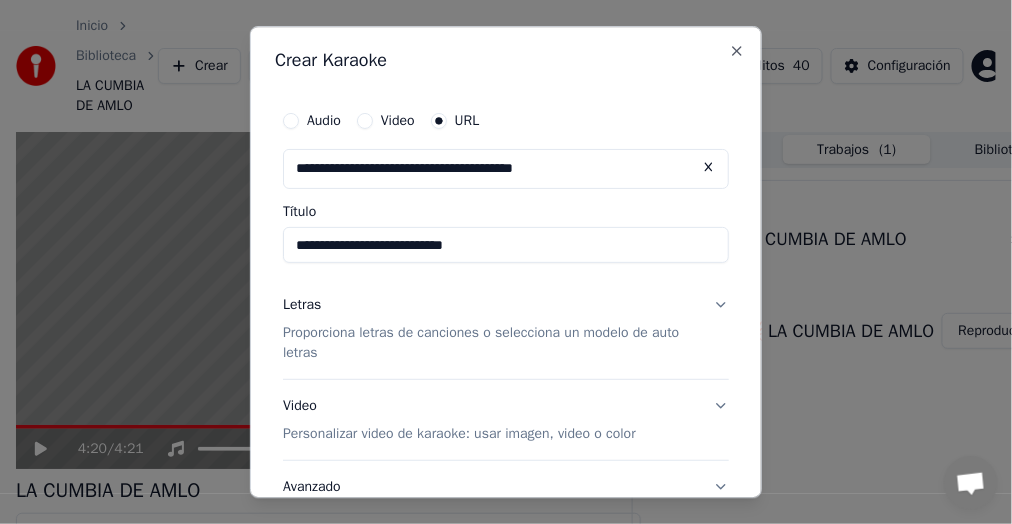 click on "Letras Proporciona letras de canciones o selecciona un modelo de auto letras" at bounding box center (506, 329) 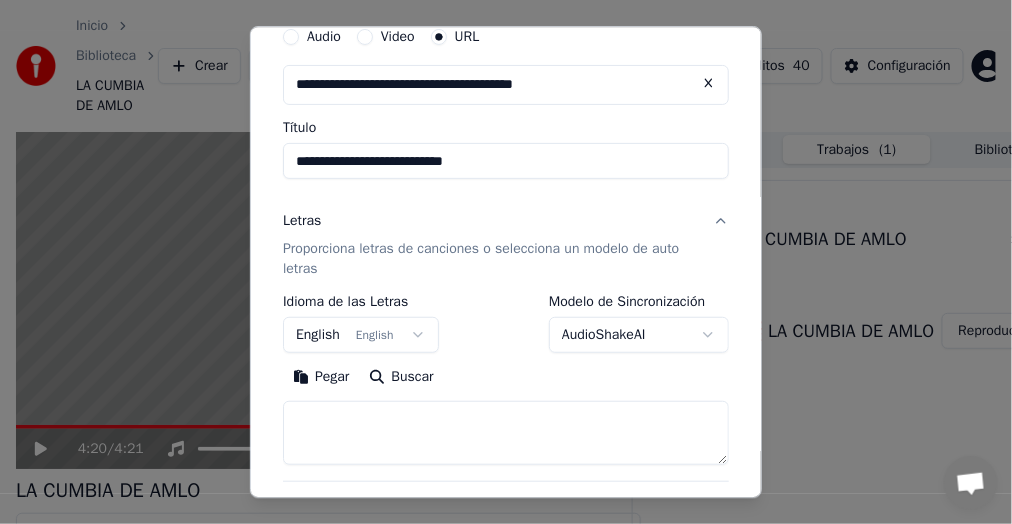 scroll, scrollTop: 200, scrollLeft: 0, axis: vertical 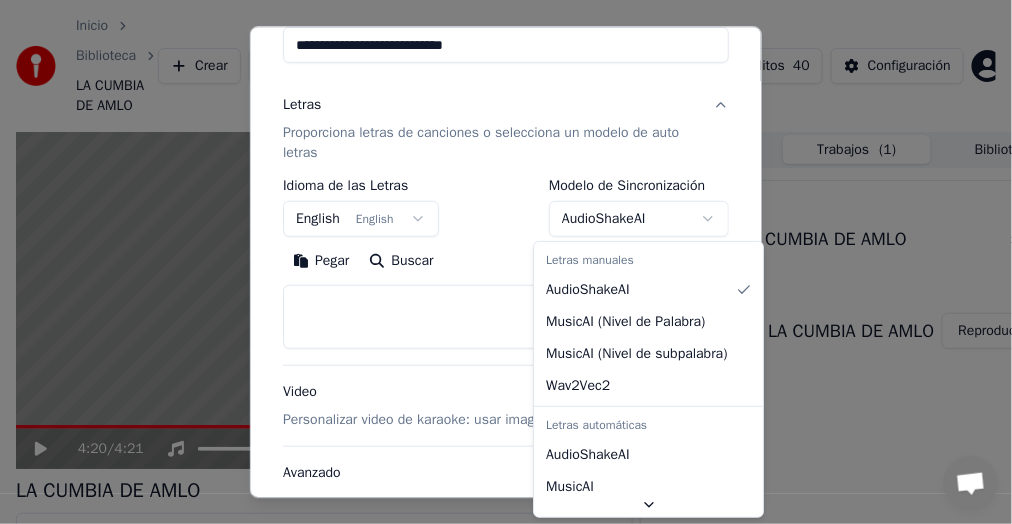 click on "Inicio Biblioteca LA CUMBIA DE AMLO Crear Importar Preguntas Frecuentes Guías de video Créditos 40 Configuración 4:20  /  4:21 LA CUMBIA DE AMLO BPM 178 Tonalidad Gm Editar Video Audio Subtítulos Descargar Biblioteca en la nube Sincronización manual Descargar video Abrir Pantalla Doble Cola ( 1 ) Trabajos ( 1 ) Biblioteca Exportar [.mp4] LA CUMBIA DE AMLO 18 % Crear Karaoke 💥 LA CUMBIA DE AMLO Reproducir Conversación [NAME] de Youka Desktop Más canales Continuar en Correo electrónico Red fuera de línea. Reconectando... Por ahora no se pueden recibir ni enviar mensajes. Youka Desktop ¡Hola! ¿En qué te puedo ayudar?  [DAY], [DATE] [NAME], muy buenos dias [DATE] Solo para aclarar que me están llegando correos que dicen que ya no estoy inscrito y que corrija el sistema de pago, pero ya hice el pago hace dias [DATE] Espero cheque eso y le agradezco las atenciones, que tenga linda semana [DATE] Leído [NAME] [DATE] [DATE] Martes, [DATE] [NAME] Ok, puedes ignorar el correo electrónico. [DATE]" at bounding box center [498, 262] 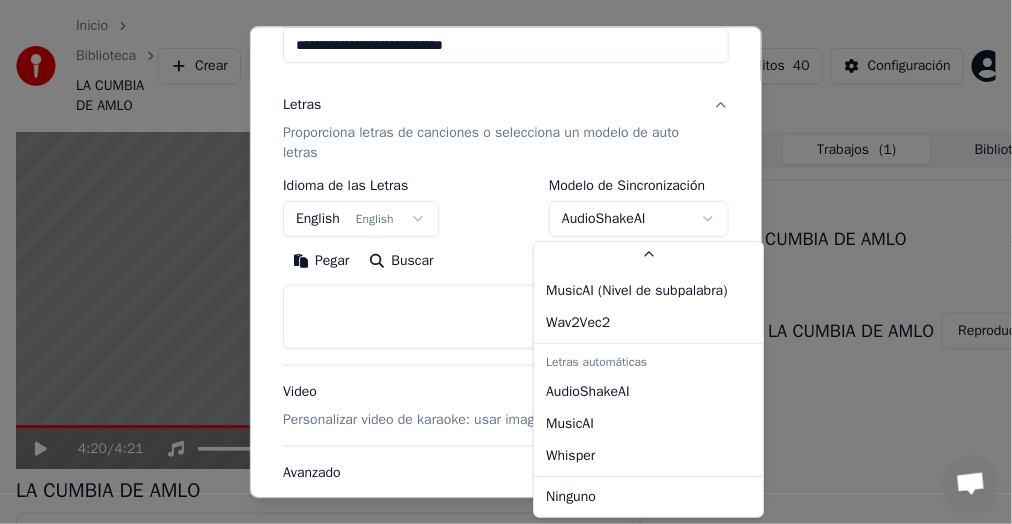 scroll, scrollTop: 86, scrollLeft: 0, axis: vertical 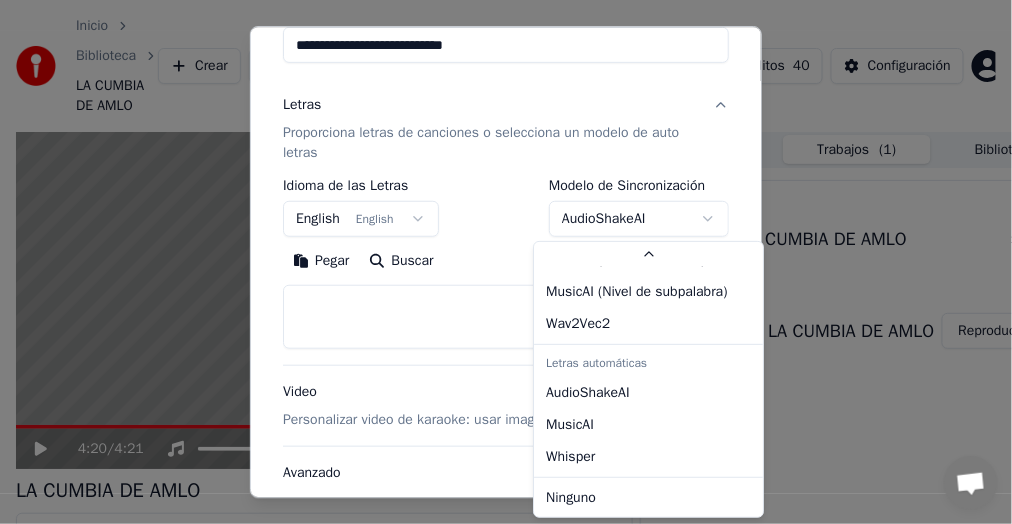 select on "**********" 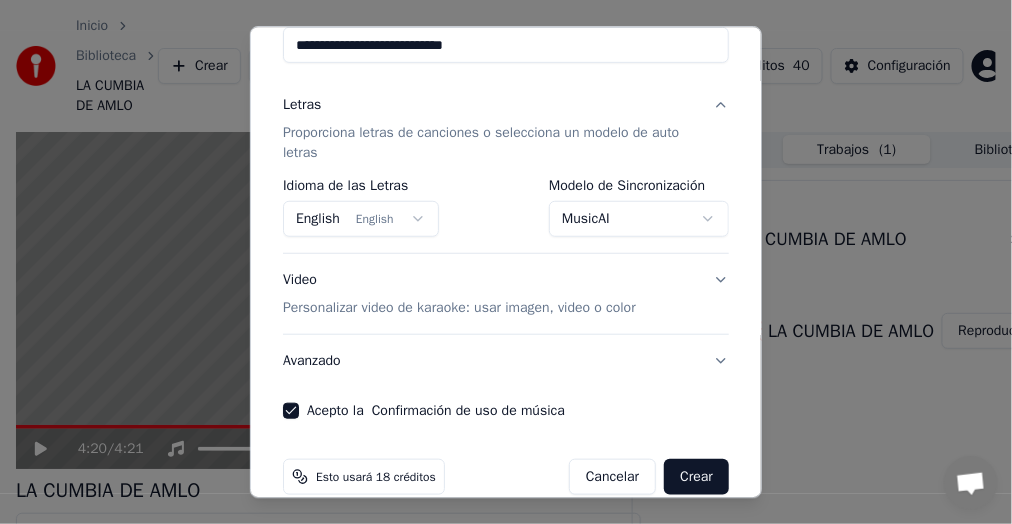click on "Inicio Biblioteca LA CUMBIA DE AMLO Crear Importar Preguntas Frecuentes Guías de video Créditos 40 Configuración 4:20  /  4:21 LA CUMBIA DE AMLO BPM 178 Tonalidad Gm Editar Video Audio Subtítulos Descargar Biblioteca en la nube Sincronización manual Descargar video Abrir Pantalla Doble Cola ( 1 ) Trabajos ( 1 ) Biblioteca Exportar [.mp4] LA CUMBIA DE AMLO 20 % Crear Karaoke 💥 LA CUMBIA DE AMLO Reproducir Conversación [NAME] de Youka Desktop Más canales Continuar en Correo electrónico Red fuera de línea. Reconectando... Por ahora no se pueden recibir ni enviar mensajes. Youka Desktop ¡Hola! ¿En qué te puedo ayudar?  [DAY], [DATE] [NAME], muy buenos dias [DATE] Solo para aclarar que me están llegando correos que dicen que ya no estoy inscrito y que corrija el sistema de pago, pero ya hice el pago hace dias [DATE] Espero cheque eso y le agradezco las atenciones, que tenga linda semana [DATE] Leído [NAME] [DATE] [DATE] Martes, [DATE] [NAME] Ok, puedes ignorar el correo electrónico. [DATE]" at bounding box center (498, 262) 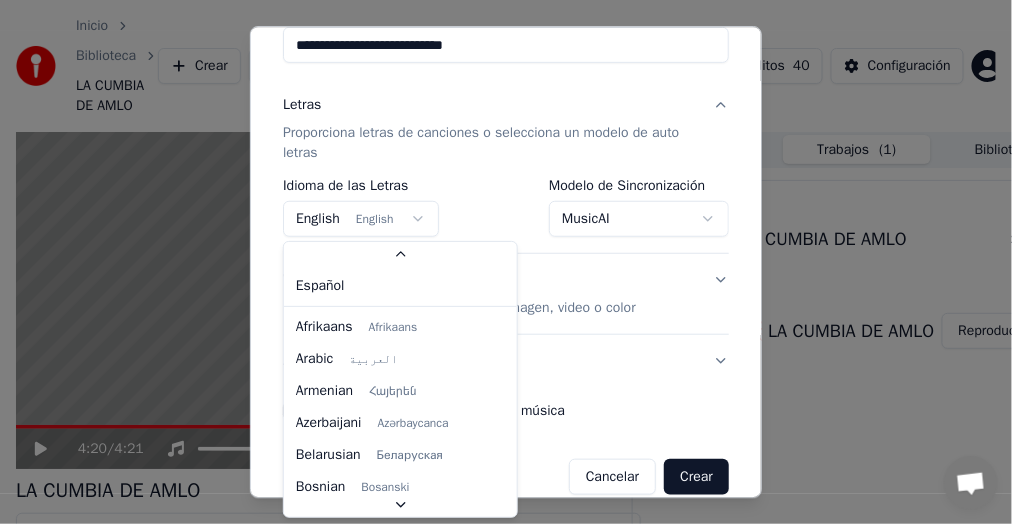 scroll, scrollTop: 105, scrollLeft: 0, axis: vertical 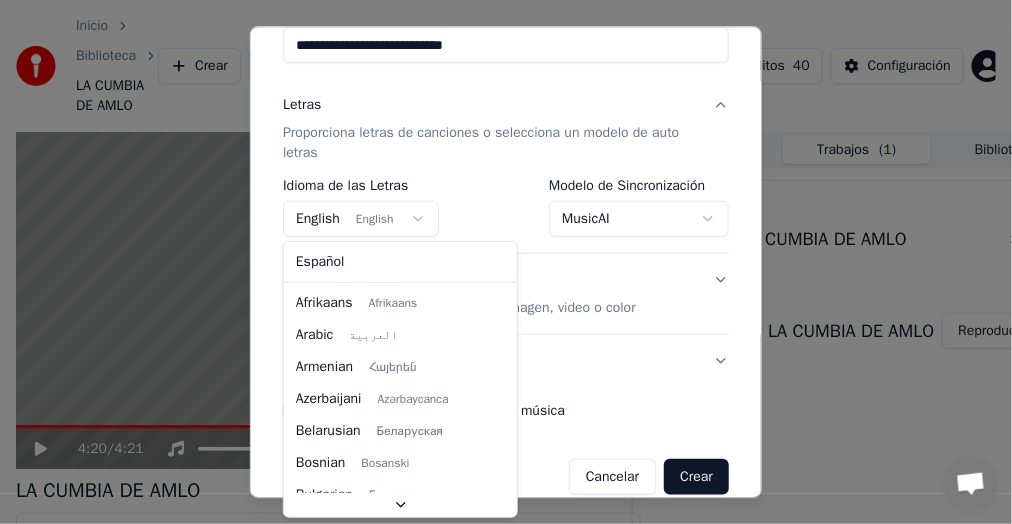 select on "**" 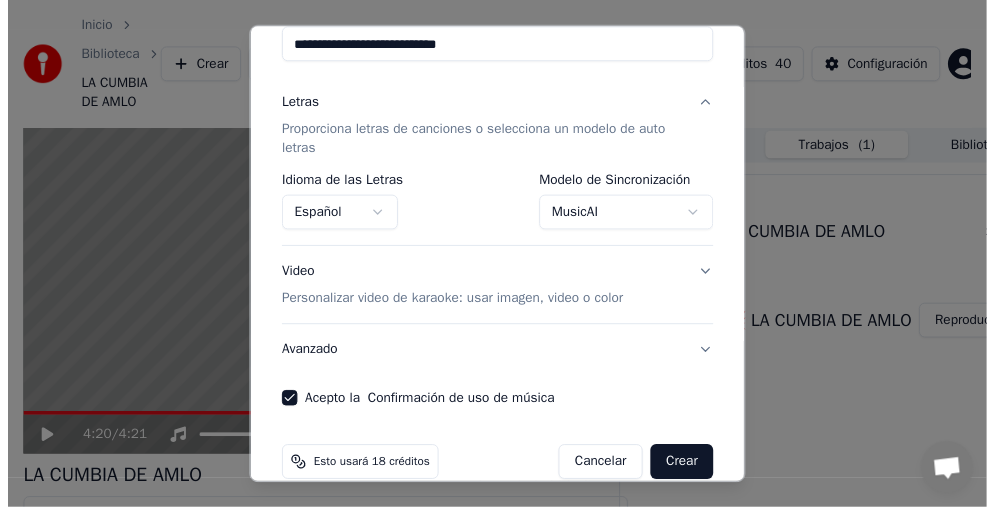 scroll, scrollTop: 229, scrollLeft: 0, axis: vertical 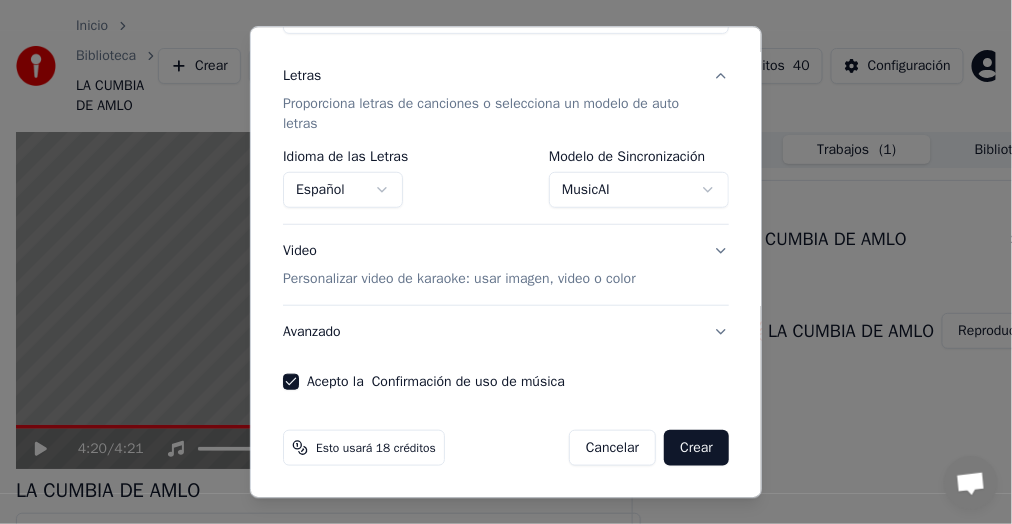 click on "Crear" at bounding box center [696, 448] 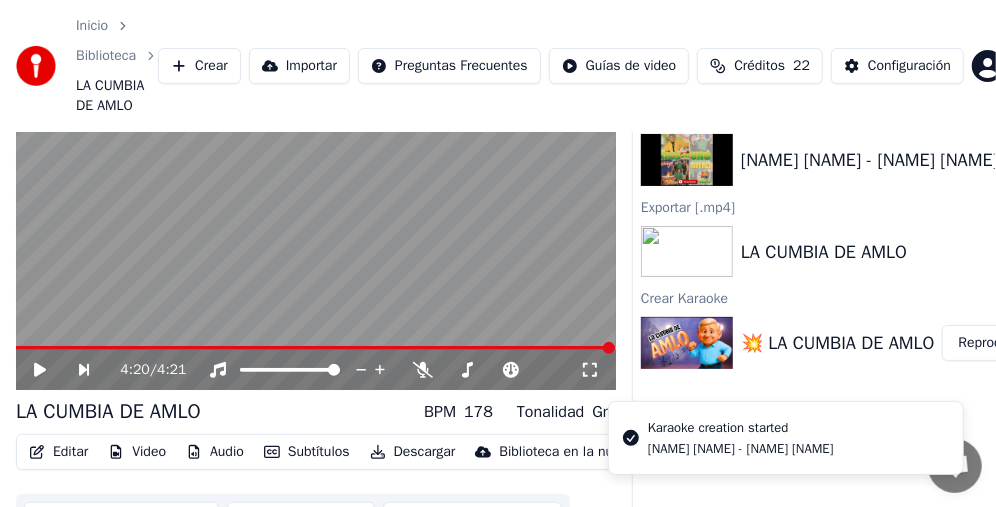 scroll, scrollTop: 117, scrollLeft: 0, axis: vertical 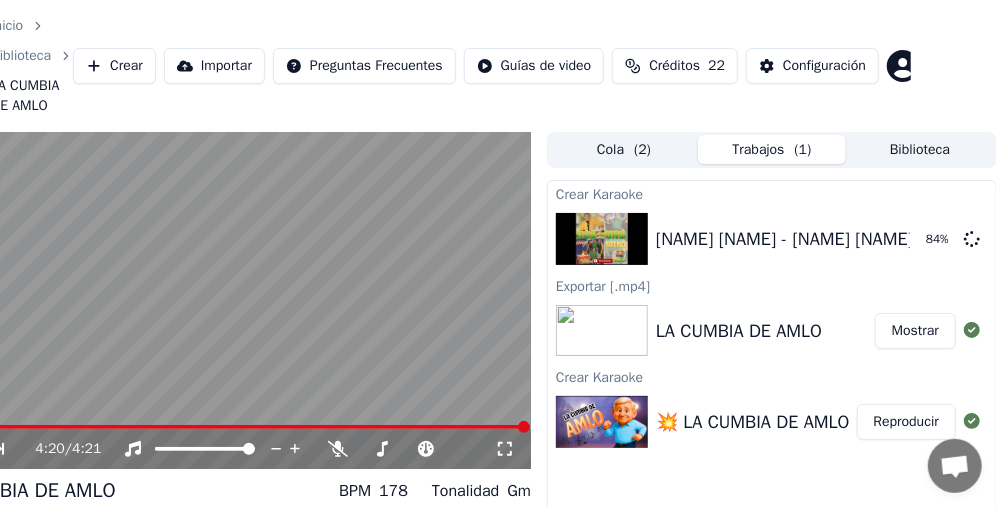 click on "Mostrar" at bounding box center (915, 331) 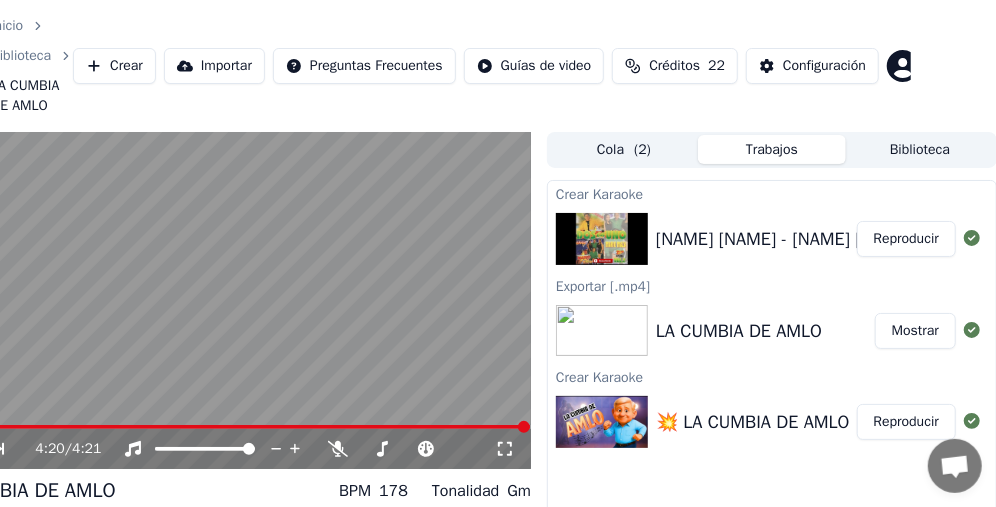 click on "Reproducir" at bounding box center (906, 239) 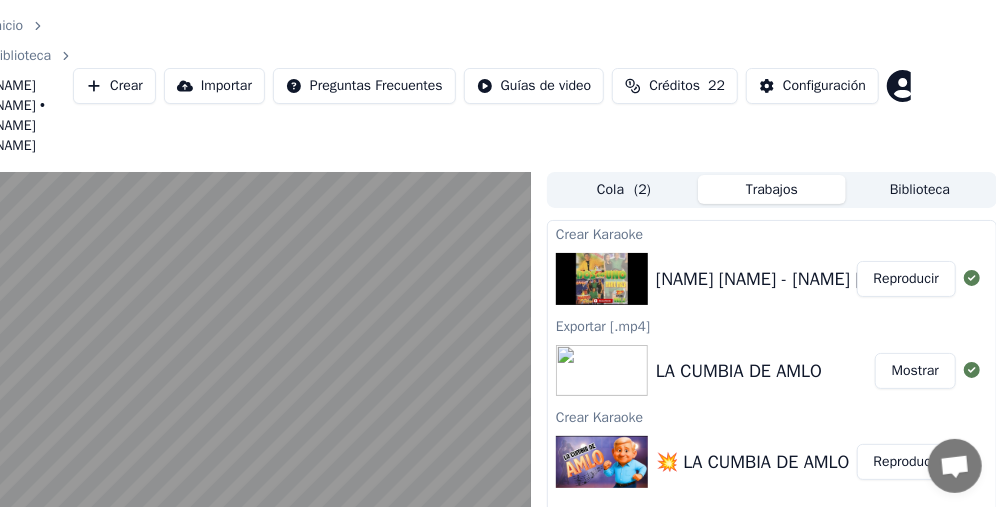 type 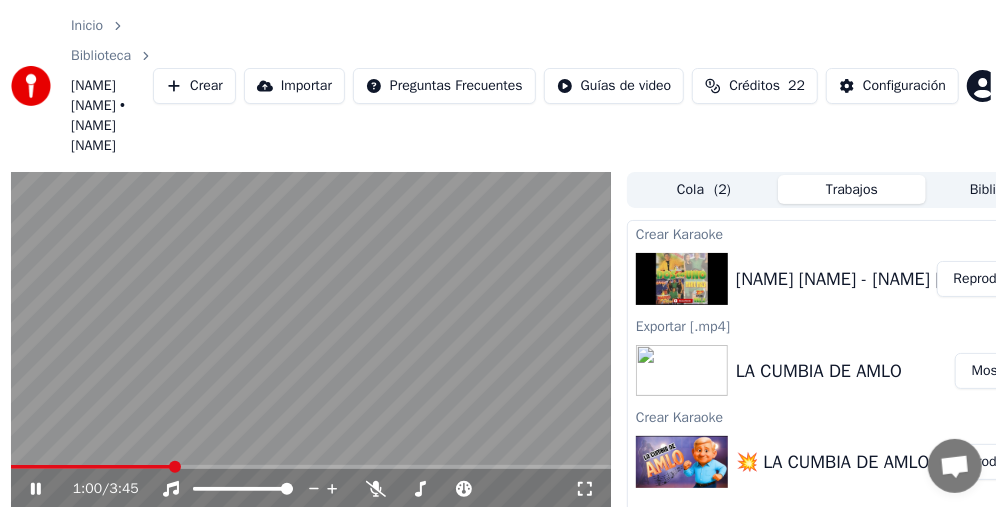 scroll, scrollTop: 100, scrollLeft: 5, axis: both 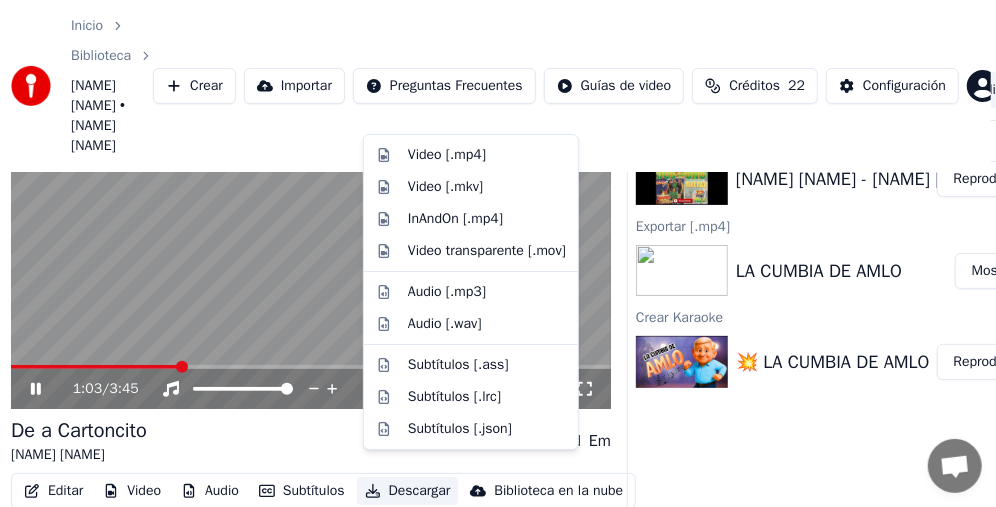 click on "Descargar" at bounding box center [408, 491] 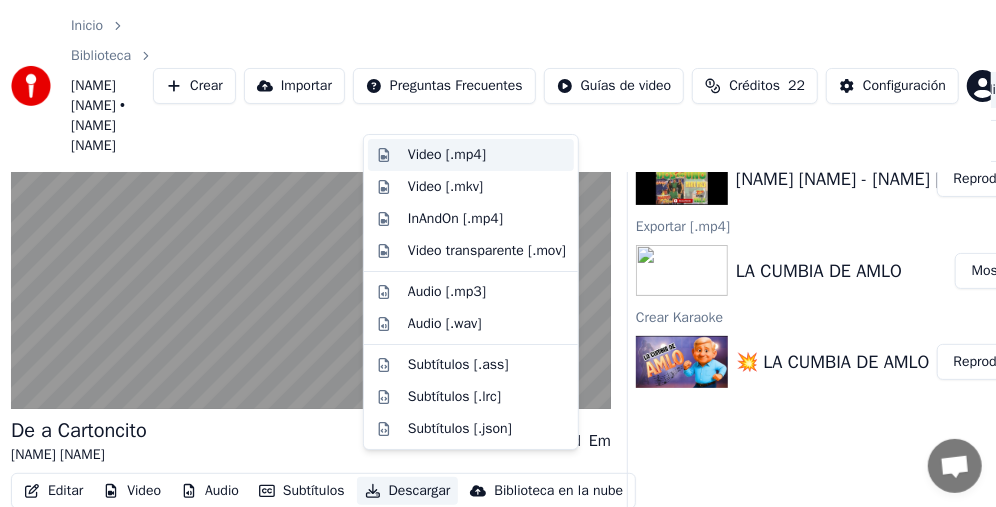 click on "Video [.mp4]" at bounding box center [447, 155] 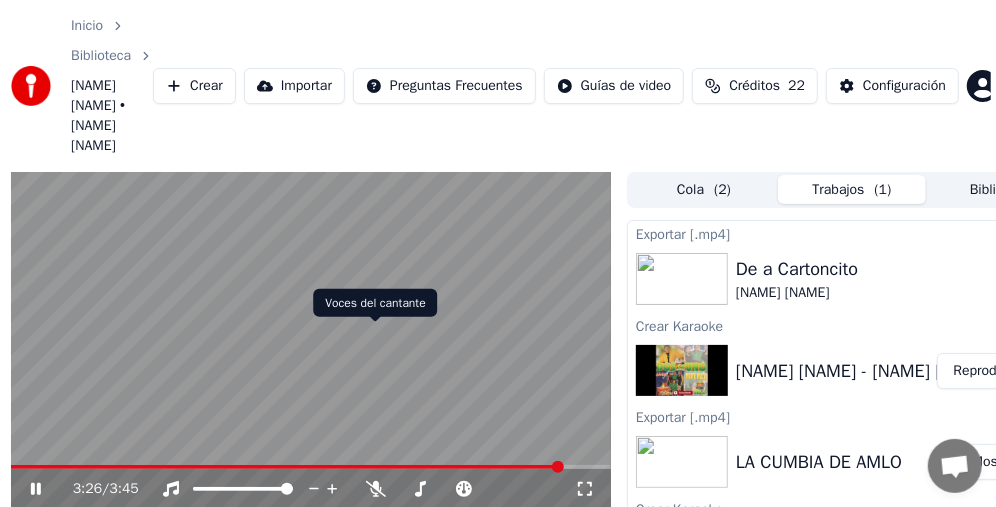 scroll, scrollTop: 157, scrollLeft: 5, axis: both 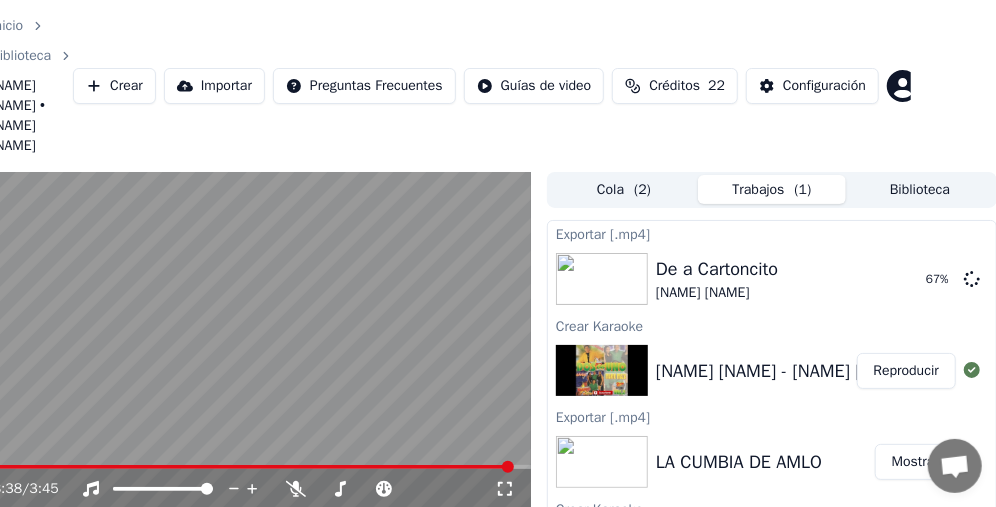 click at bounding box center (231, 341) 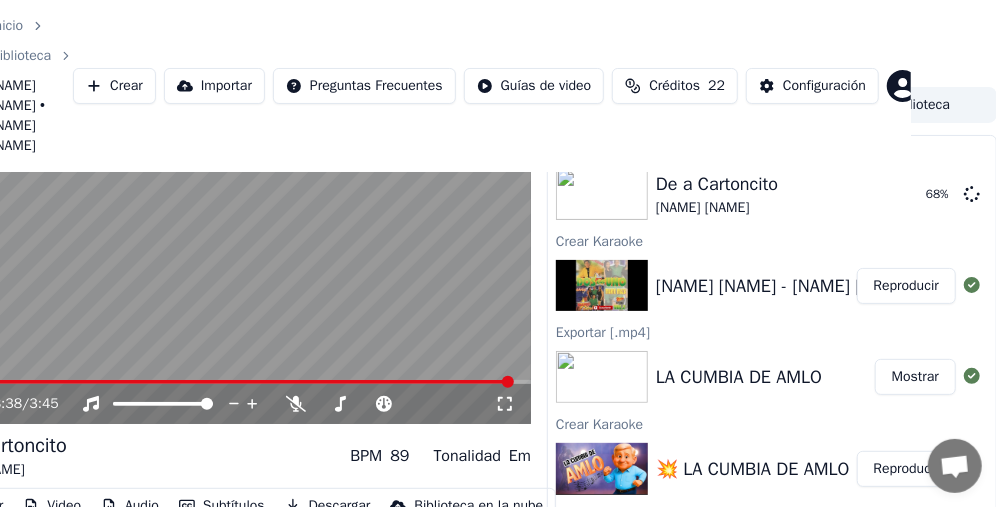 scroll, scrollTop: 0, scrollLeft: 85, axis: horizontal 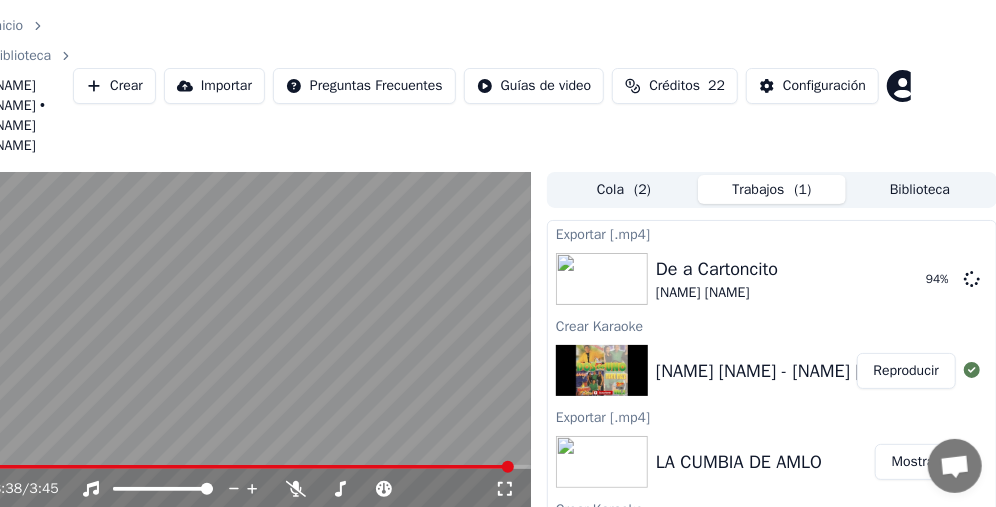 click on "Crear" at bounding box center (114, 86) 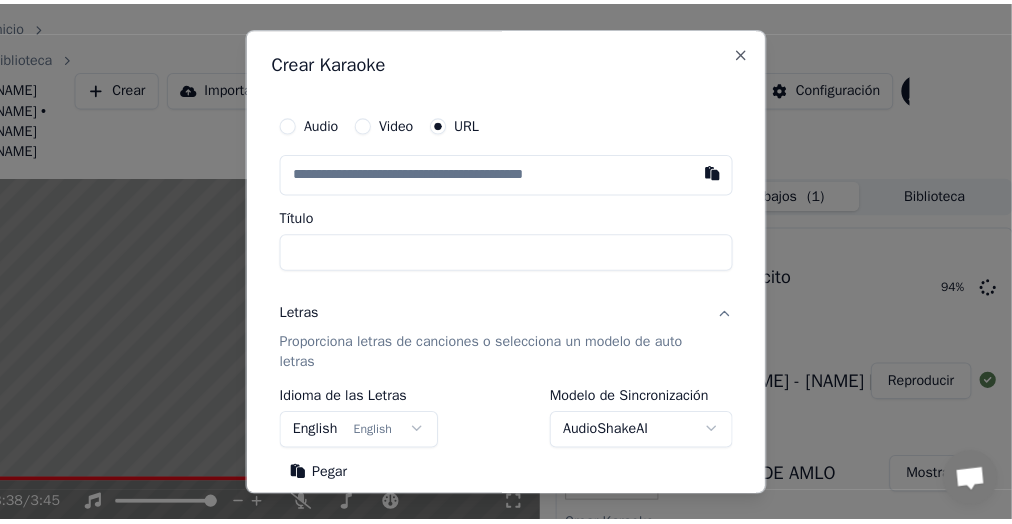 scroll, scrollTop: 0, scrollLeft: 69, axis: horizontal 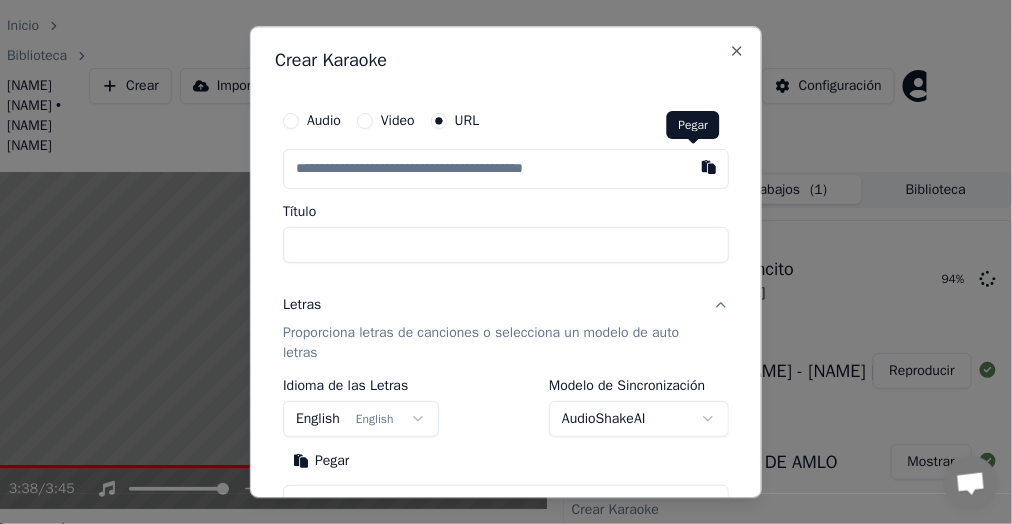 click at bounding box center (709, 167) 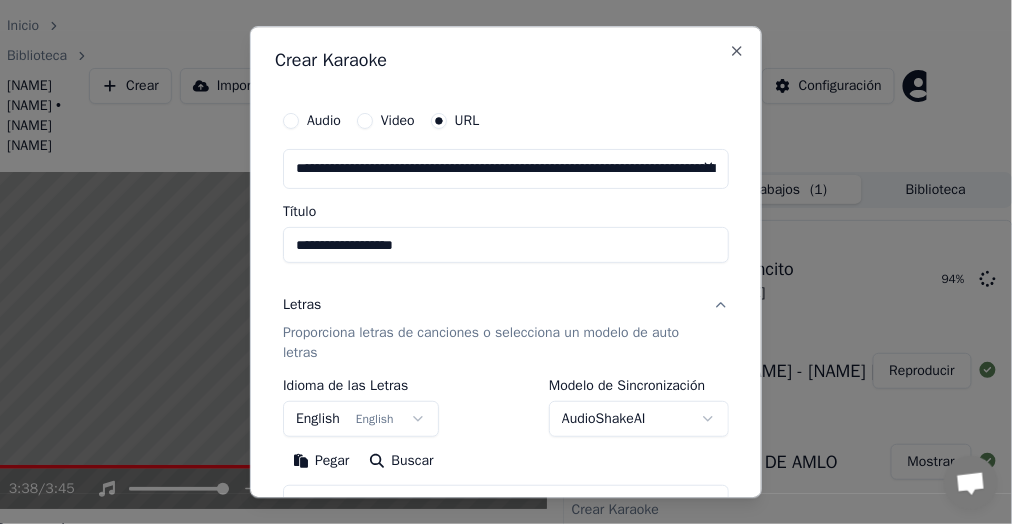 type on "**********" 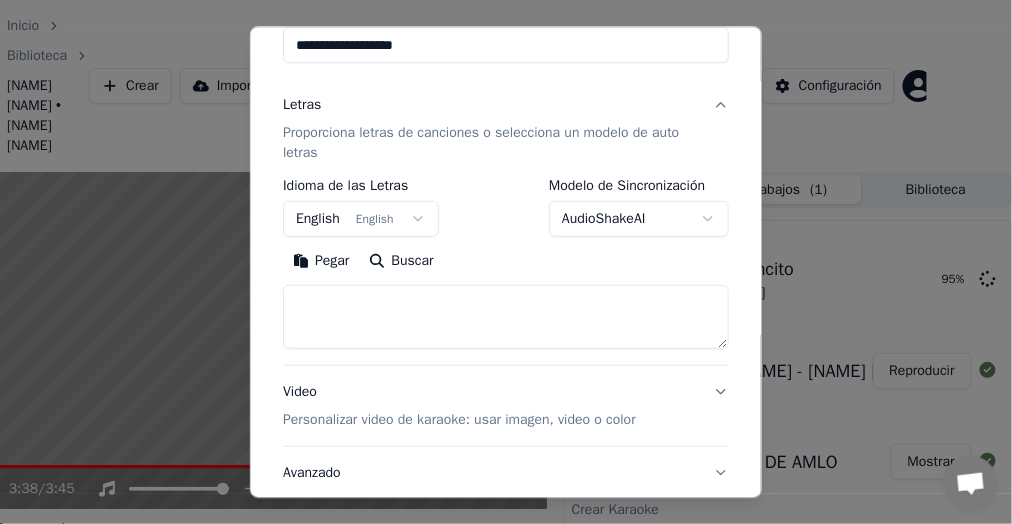 scroll, scrollTop: 300, scrollLeft: 0, axis: vertical 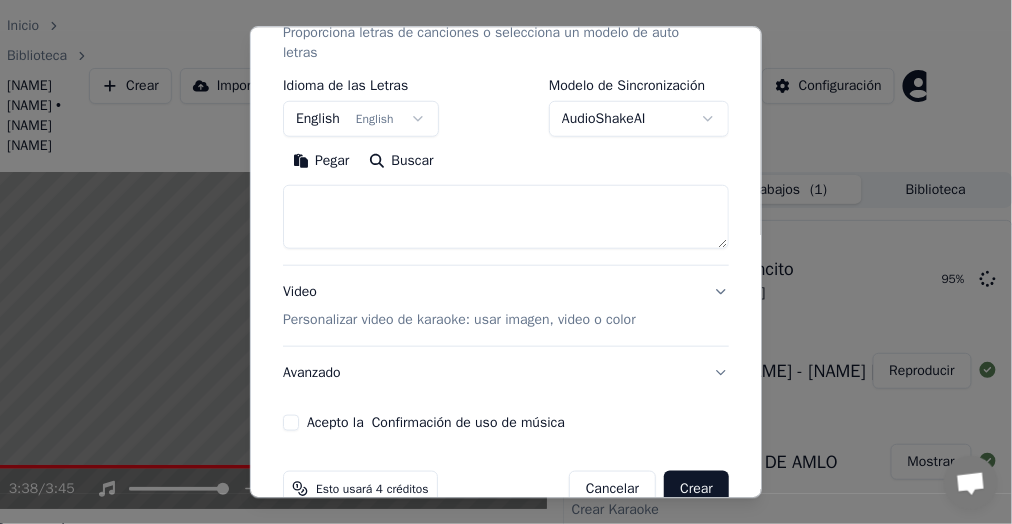 click on "Acepto la   Confirmación de uso de música" at bounding box center (291, 423) 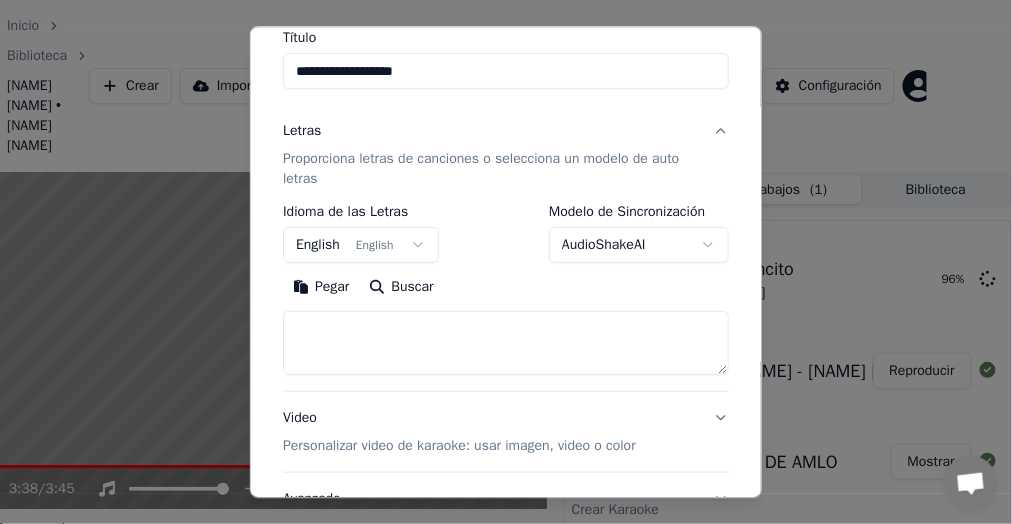scroll, scrollTop: 100, scrollLeft: 0, axis: vertical 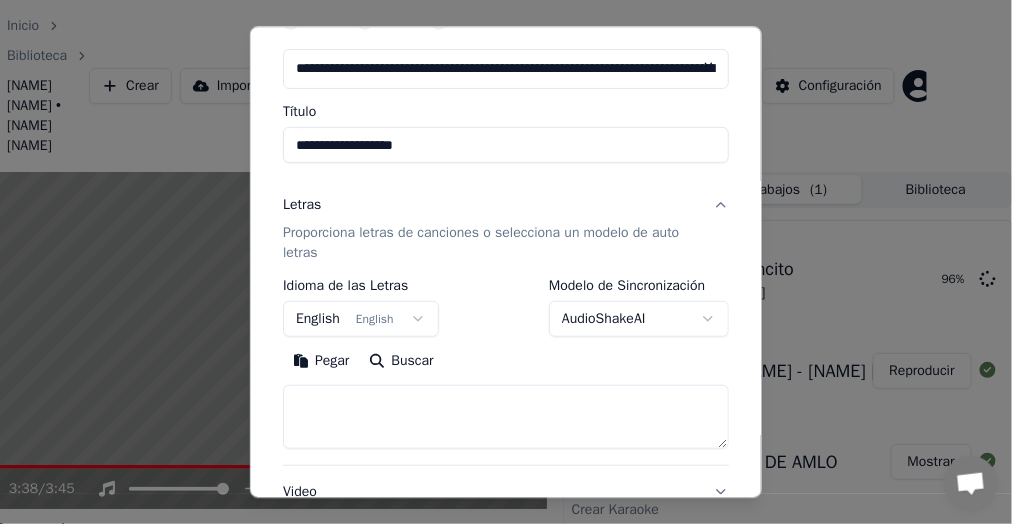 click on "English English" at bounding box center (361, 319) 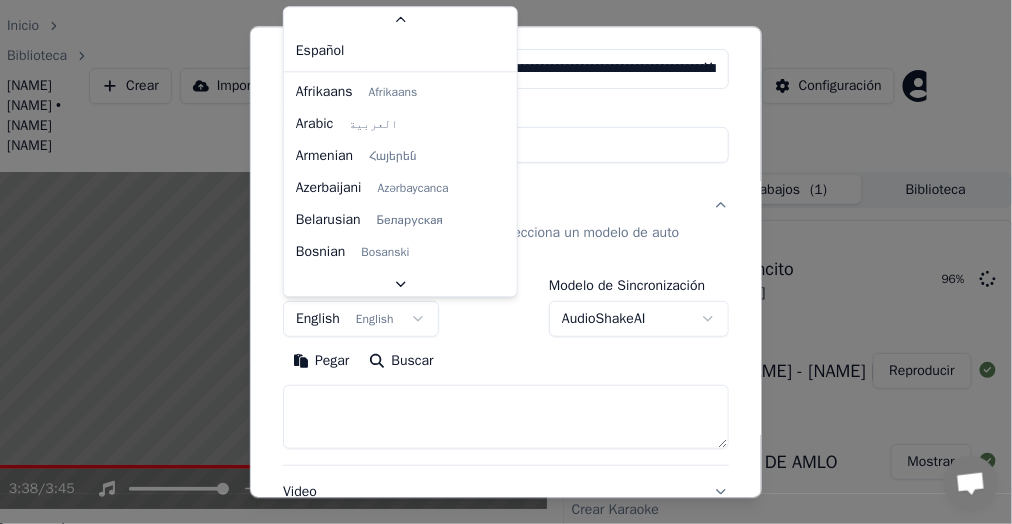 scroll, scrollTop: 91, scrollLeft: 0, axis: vertical 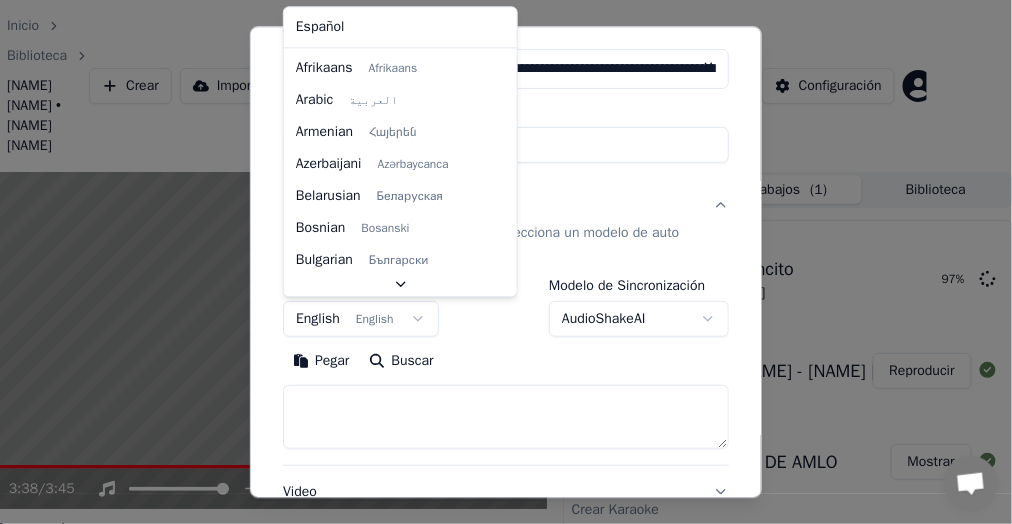 select on "**" 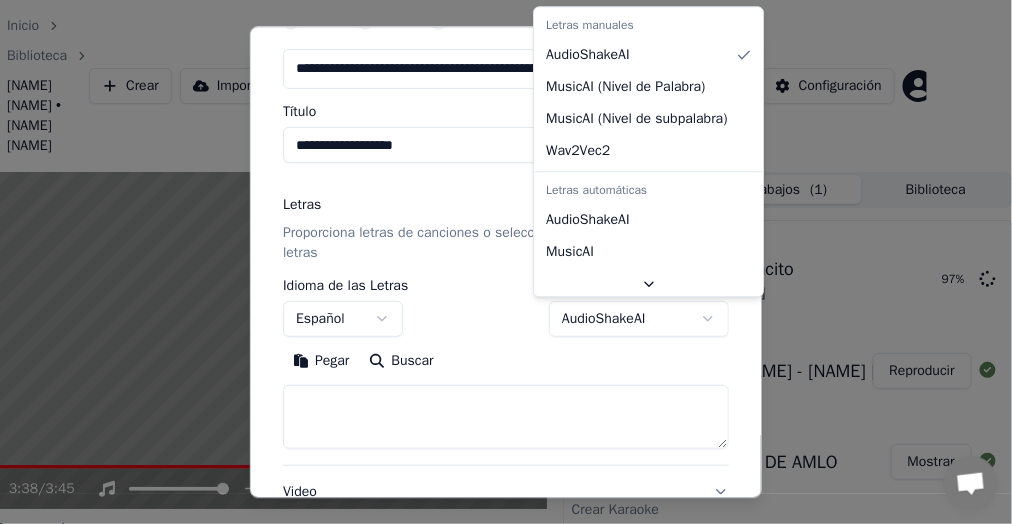 click on "Inicio Biblioteca [NAME] [NAME] • [NAME] [NAME] Crear Importar Preguntas Frecuentes Guías de video Créditos 22 Configuración 3:38  /  3:45 [NAME] [NAME] [NAME] [NAME] BPM 89 Tonalidad Em Editar Video Audio Subtítulos Descargar Biblioteca en la nube Sincronización manual Descargar video Abrir Pantalla Doble Cola ( 2 ) Trabajos ( 1 ) Biblioteca Exportar [.mp4] [NAME] [NAME] [NAME] [NAME] 97 % Crear Karaoke [NAME] [NAME] - [NAME] [NAME] Reproducir Exportar [.mp4] LA CUMBIA DE AMLO Mostrar Crear Karaoke 💥 LA CUMBIA DE AMLO Reproducir Conversación [NAME] de Youka Desktop Más canales Continuar en Correo electrónico Fuera de línea. Has estado inactivo durante algún tiempo. Envía un mensaje para volver a conectarte al chat. Youka Desktop ¡Hola! ¿En qué te puedo ayudar?  [DAY], [DATE] [NAME], muy buenos dias [DATE] Solo para aclarar que me están llegando correos que dicen que ya no estoy inscrito y que corrija el sistema de pago, pero ya hice el pago hace dias [DATE] [DATE] Leído [NAME] [DATE]" at bounding box center (429, 262) 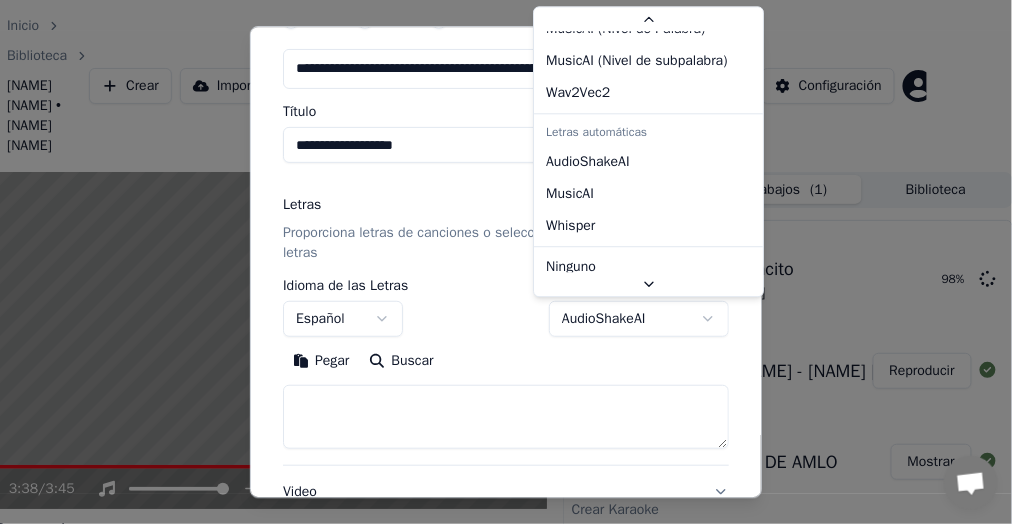 scroll, scrollTop: 72, scrollLeft: 0, axis: vertical 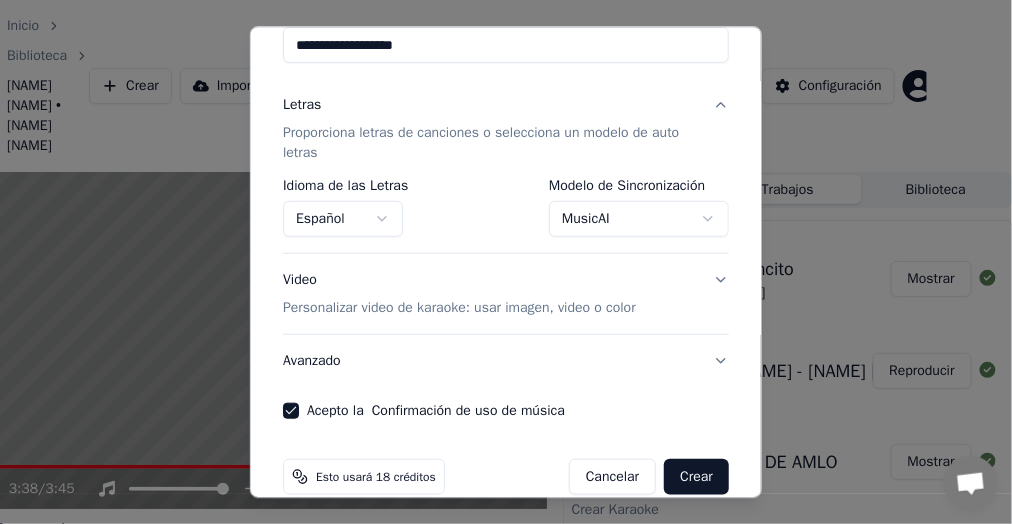 drag, startPoint x: 671, startPoint y: 44, endPoint x: 637, endPoint y: 45, distance: 34.0147 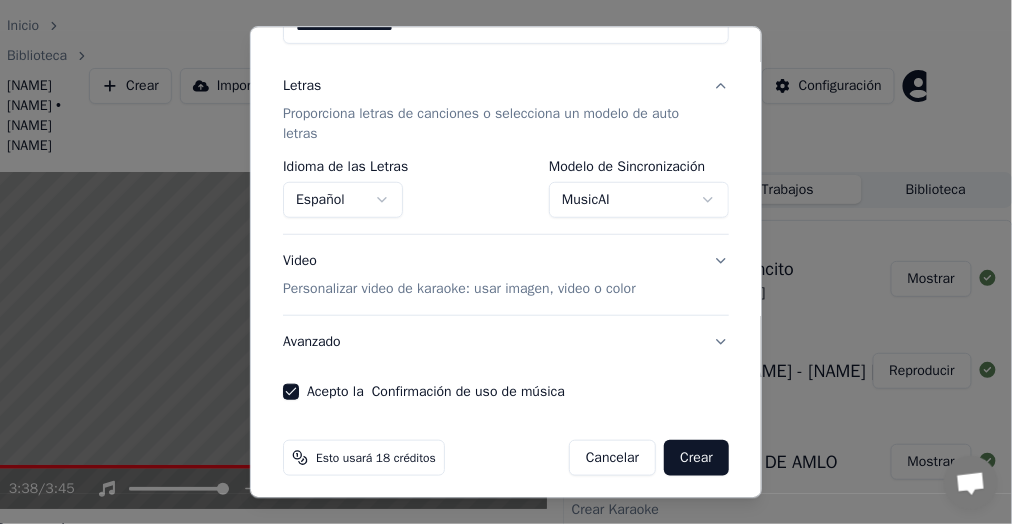 scroll, scrollTop: 229, scrollLeft: 0, axis: vertical 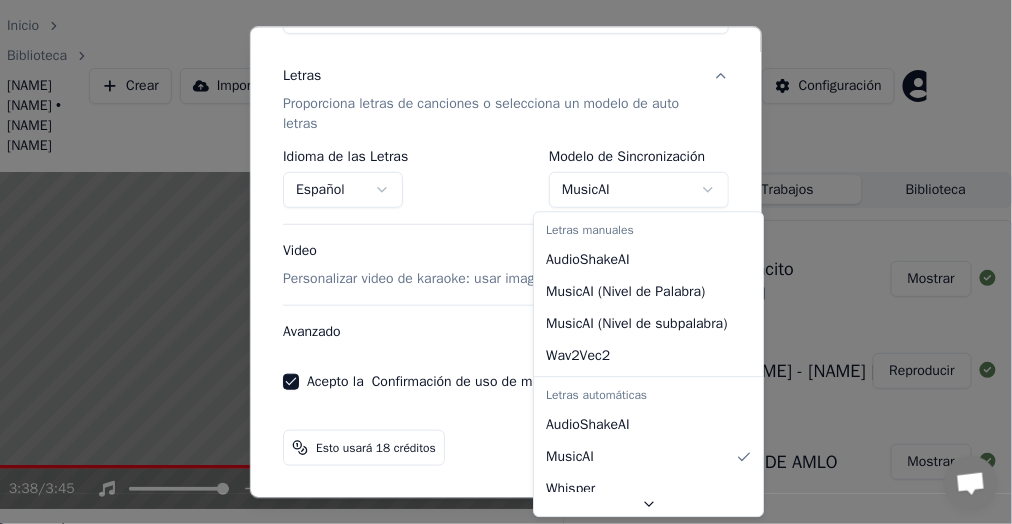 click on "Inicio Biblioteca [NAME] [NAME] • [NAME] [NAME] Crear Importar Preguntas Frecuentes Guías de video Créditos 22 Configuración 3:38  /  3:45 [NAME] [NAME] [NAME] [NAME] BPM 89 Tonalidad Em Editar Video Audio Subtítulos Descargar Biblioteca en la nube Sincronización manual Descargar video Abrir Pantalla Doble Cola ( 2 ) Trabajos Biblioteca Exportar [.mp4] [NAME] [NAME] [NAME] [NAME] Mostrar Crear Karaoke [NAME] [NAME] - [NAME] [NAME] Reproducir Exportar [.mp4] LA CUMBIA DE AMLO Mostrar Crear Karaoke 💥 LA CUMBIA DE AMLO Reproducir Conversación [NAME] de Youka Desktop Más canales Continuar en Correo electrónico Fuera de línea. Has estado inactivo durante algún tiempo. Envía un mensaje para volver a conectarte al chat. Youka Desktop ¡Hola! ¿En qué te puedo ayudar?  [DAY], [DATE] [NAME], muy buenos dias [DATE] Solo para aclarar que me están llegando correos que dicen que ya no estoy inscrito y que corrija el sistema de pago, pero ya hice el pago hace dias [DATE] [DATE] Leído [NAME] [DATE] [DATE]" at bounding box center (429, 262) 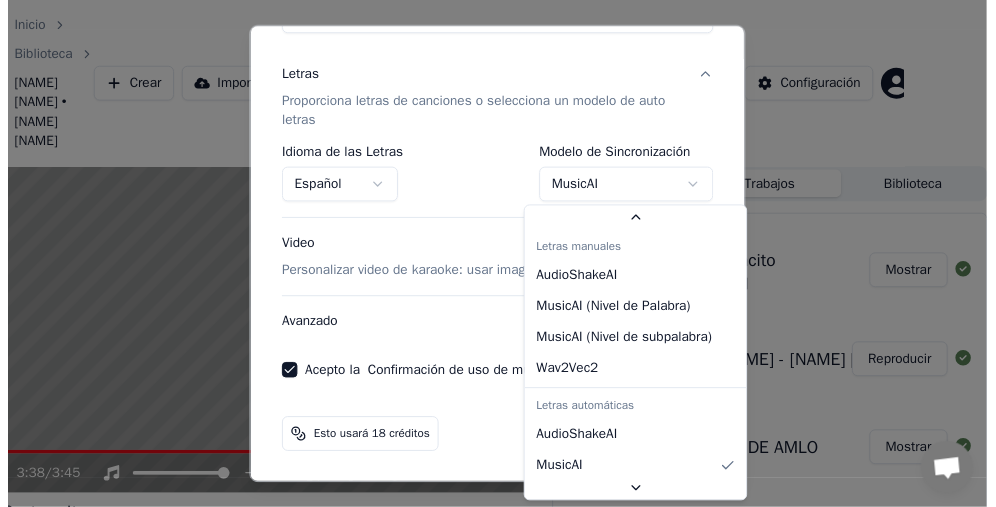 scroll, scrollTop: 57, scrollLeft: 0, axis: vertical 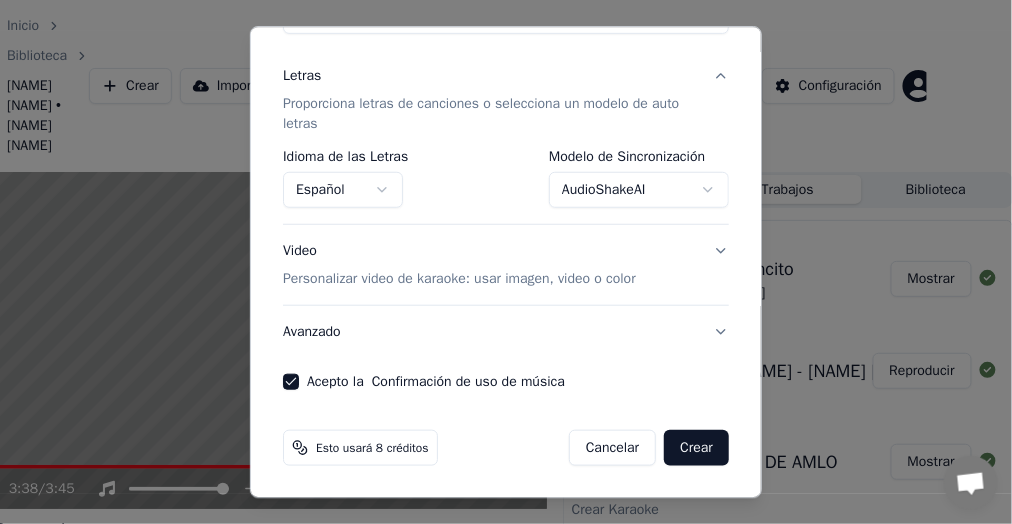 click on "Crear" at bounding box center (696, 448) 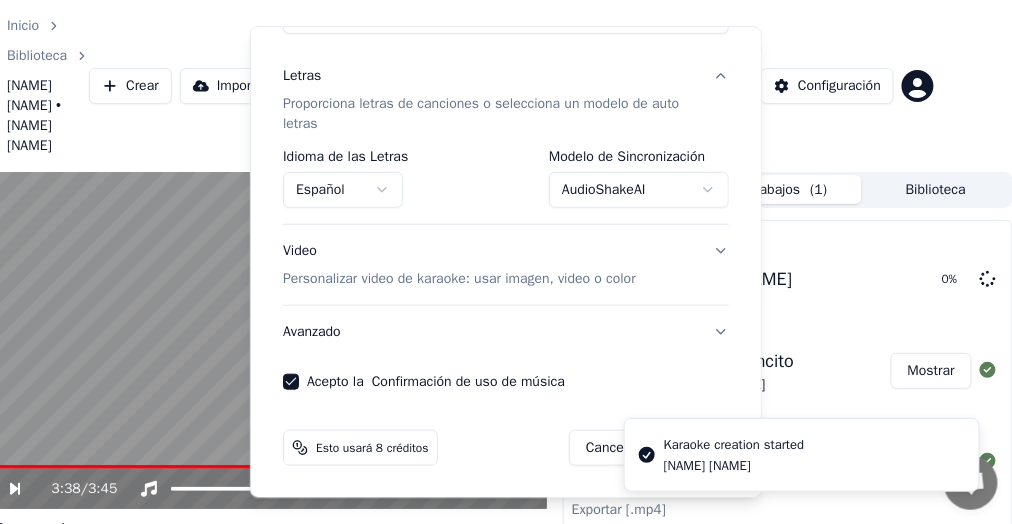 select on "**********" 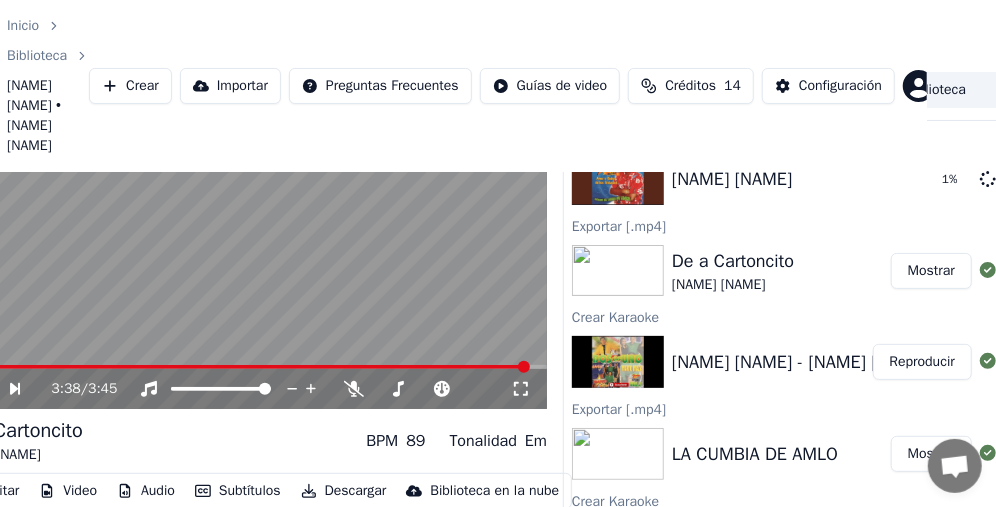 scroll, scrollTop: 0, scrollLeft: 69, axis: horizontal 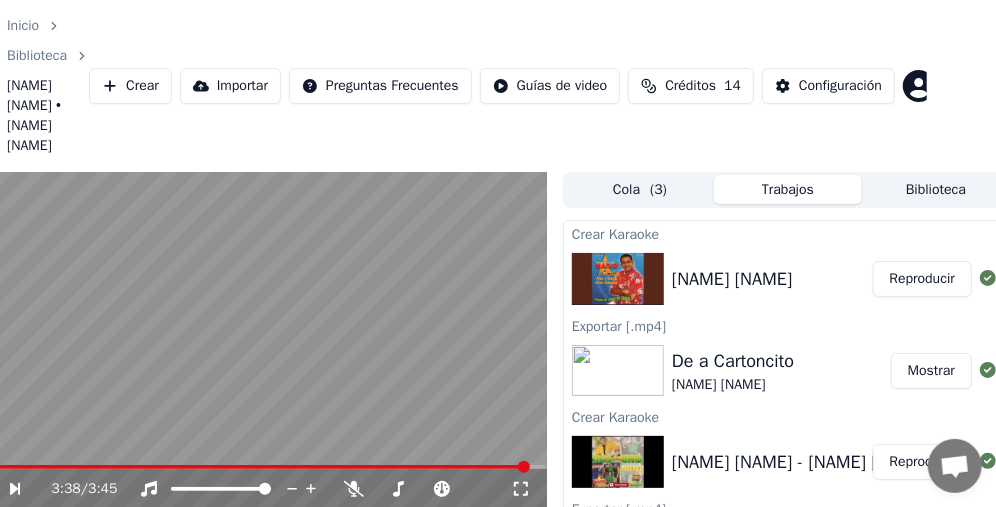 click on "Reproducir" at bounding box center [922, 279] 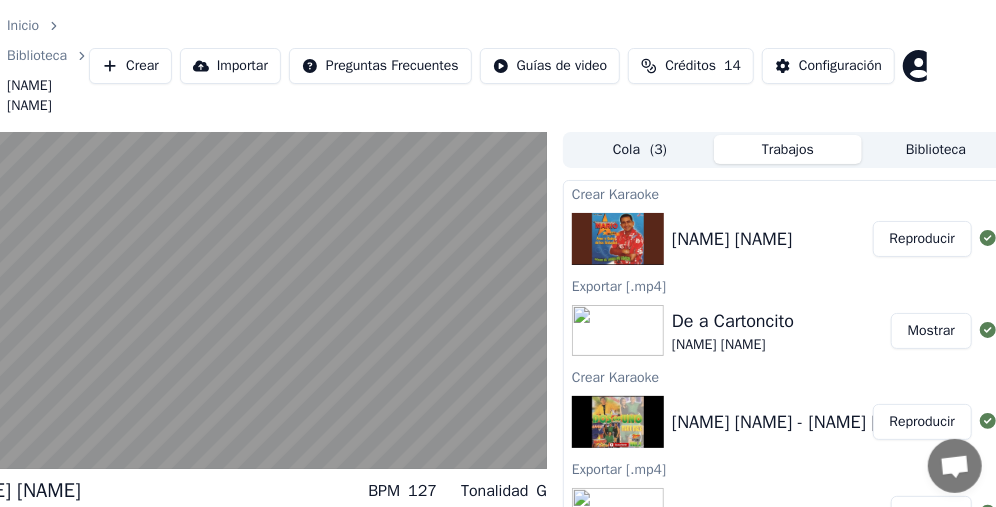 scroll, scrollTop: 14, scrollLeft: 0, axis: vertical 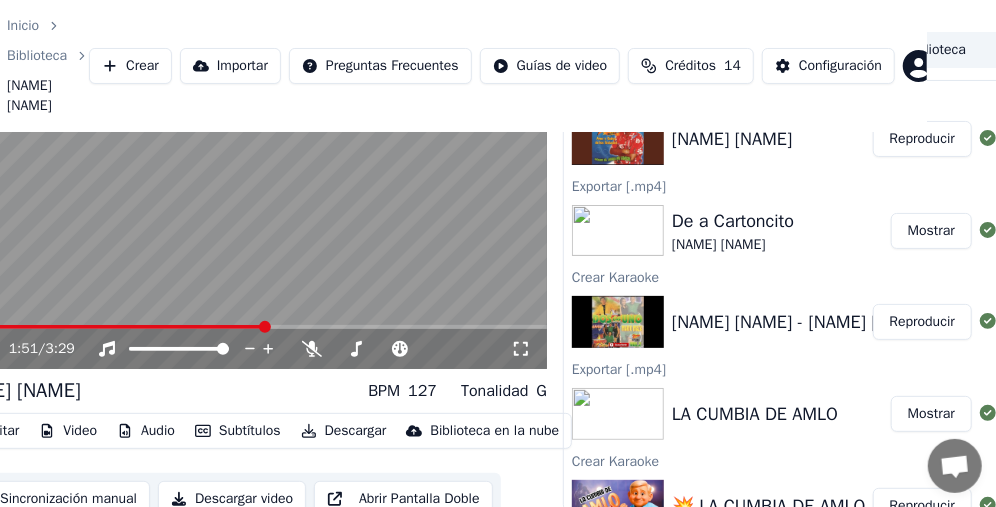 click on "Descargar" at bounding box center (344, 431) 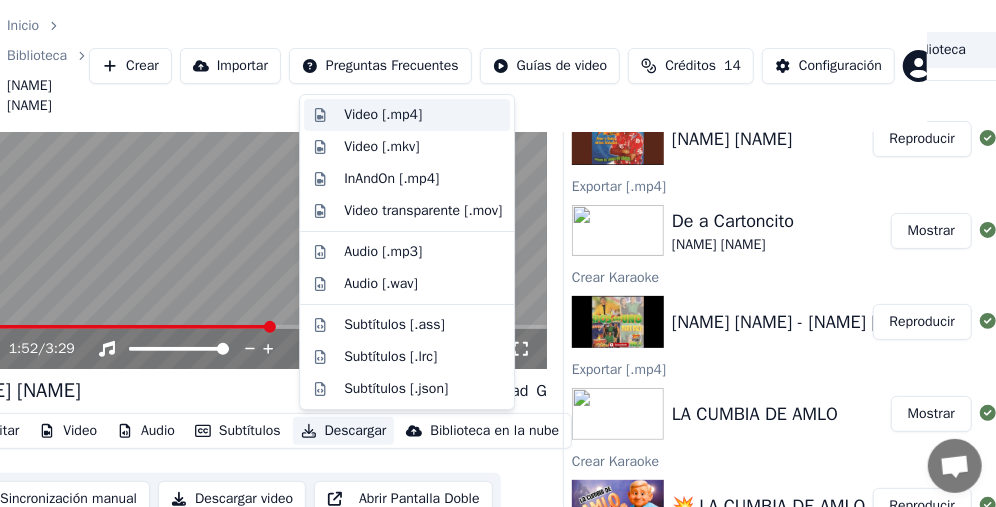 click on "Video [.mp4]" at bounding box center [383, 115] 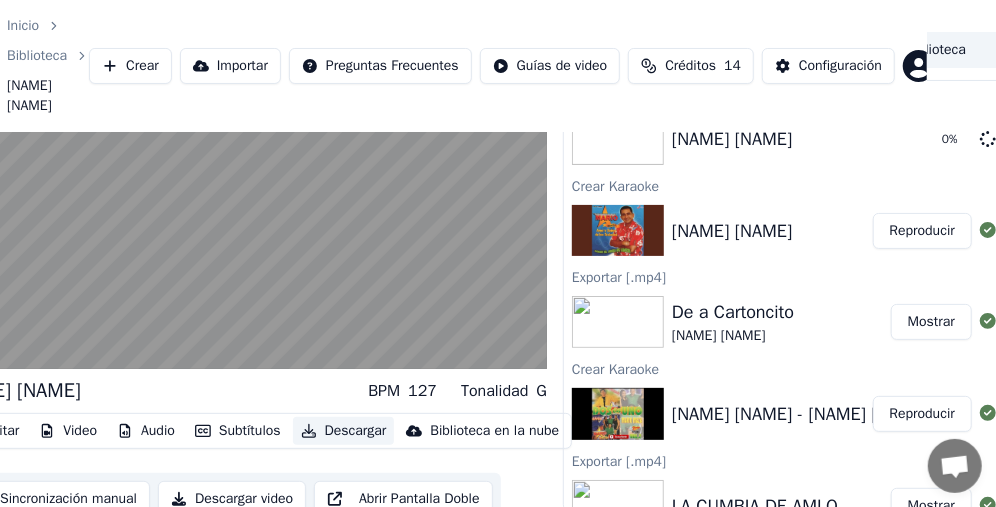 scroll, scrollTop: 0, scrollLeft: 69, axis: horizontal 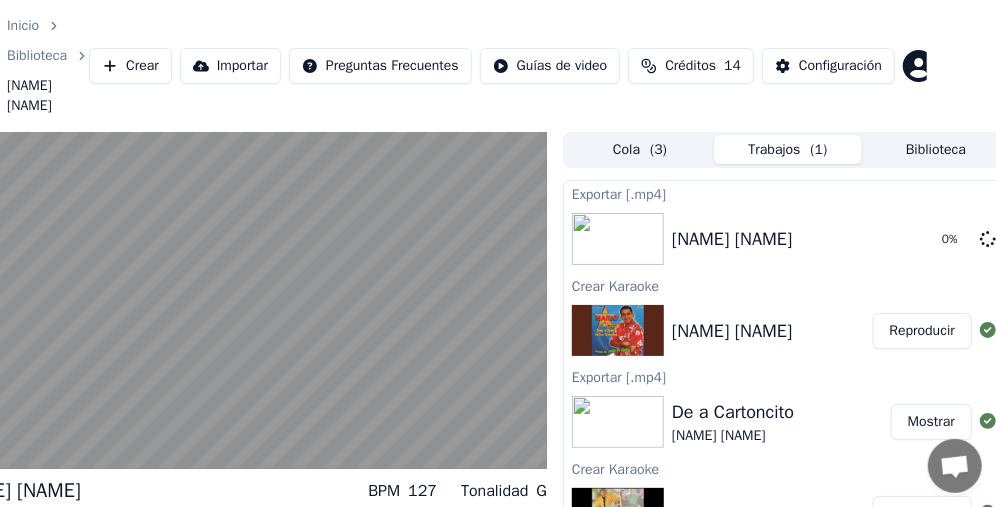 type 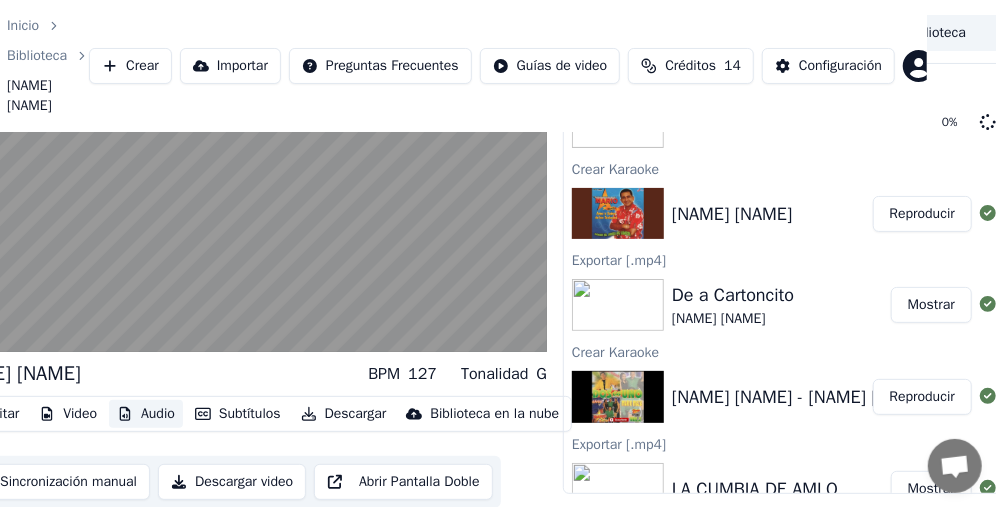 type 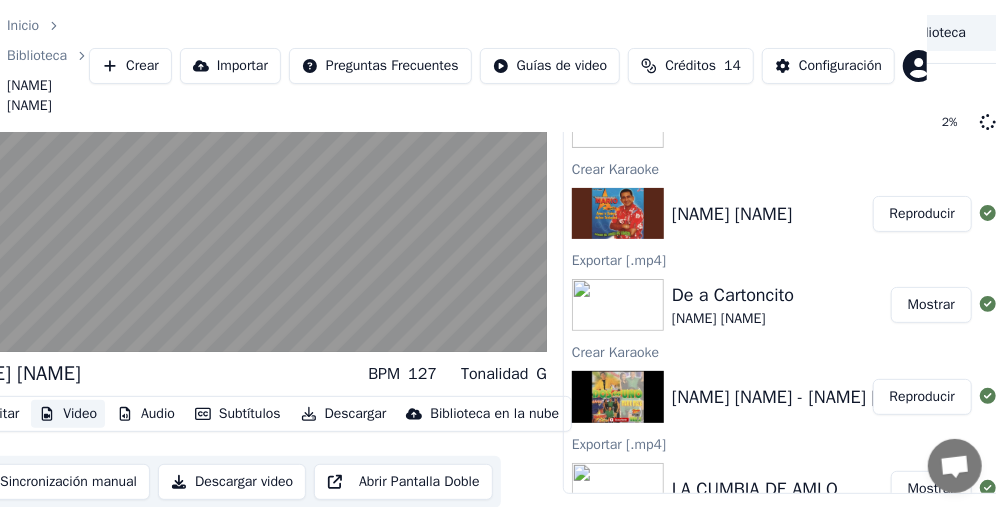 type 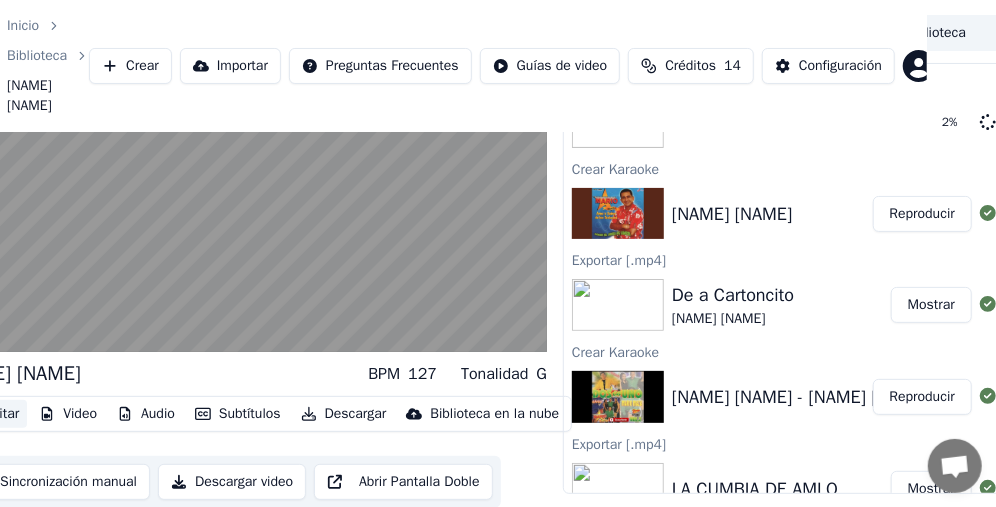 type 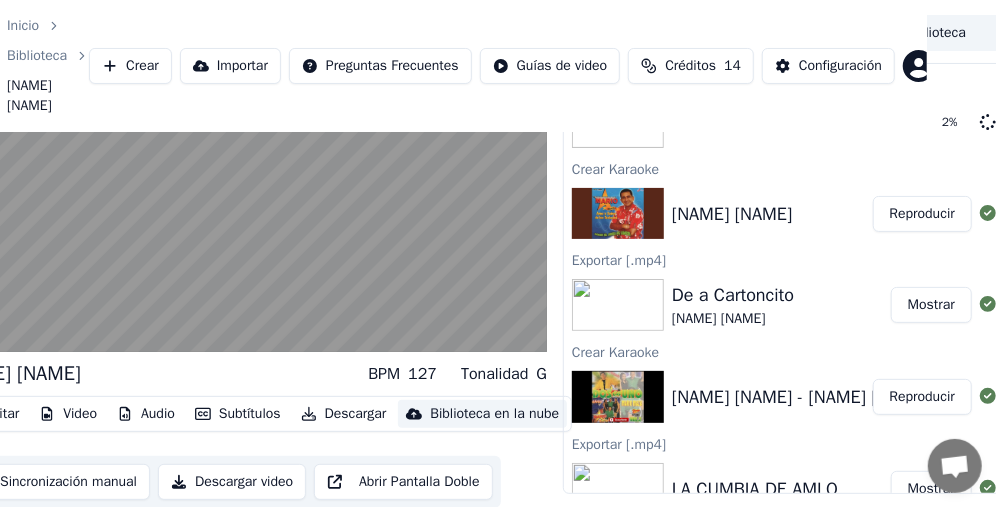 type 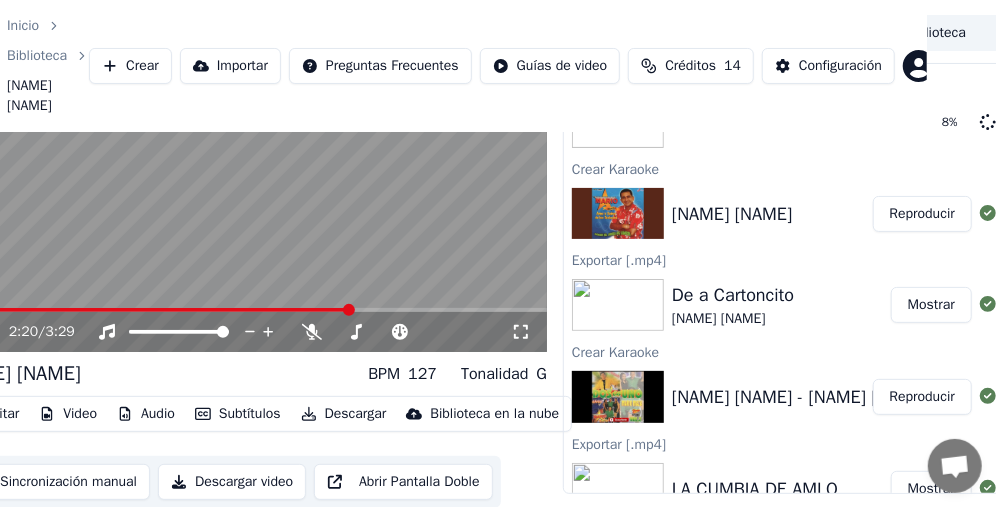 click at bounding box center [149, 310] 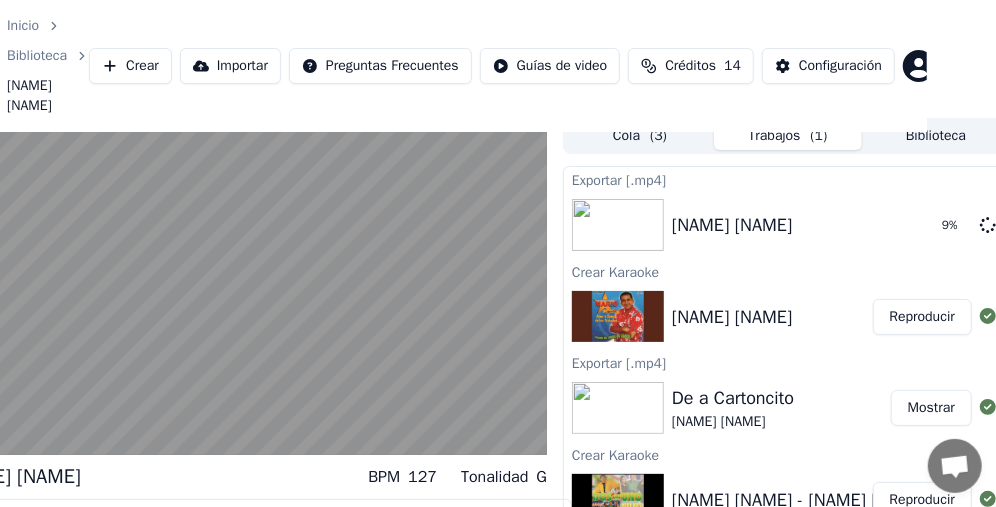 scroll, scrollTop: 0, scrollLeft: 69, axis: horizontal 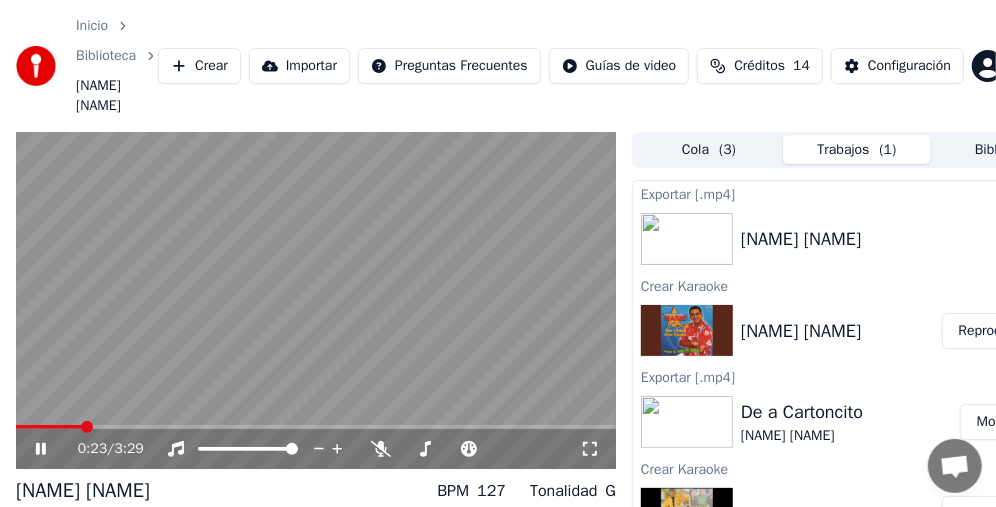 click at bounding box center [49, 427] 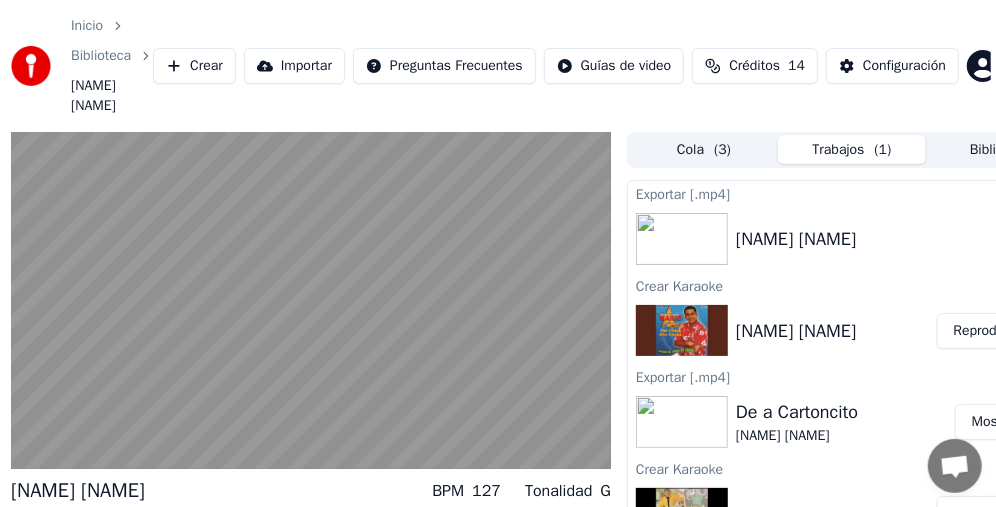 scroll, scrollTop: 0, scrollLeft: 0, axis: both 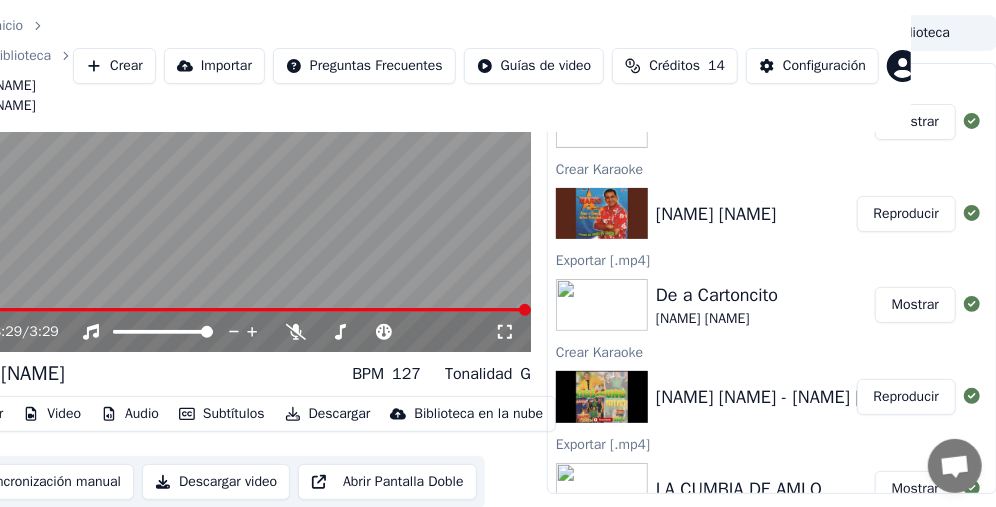 click on "[NAME] [NAME] BPM 127 Tonalidad G" at bounding box center (231, 374) 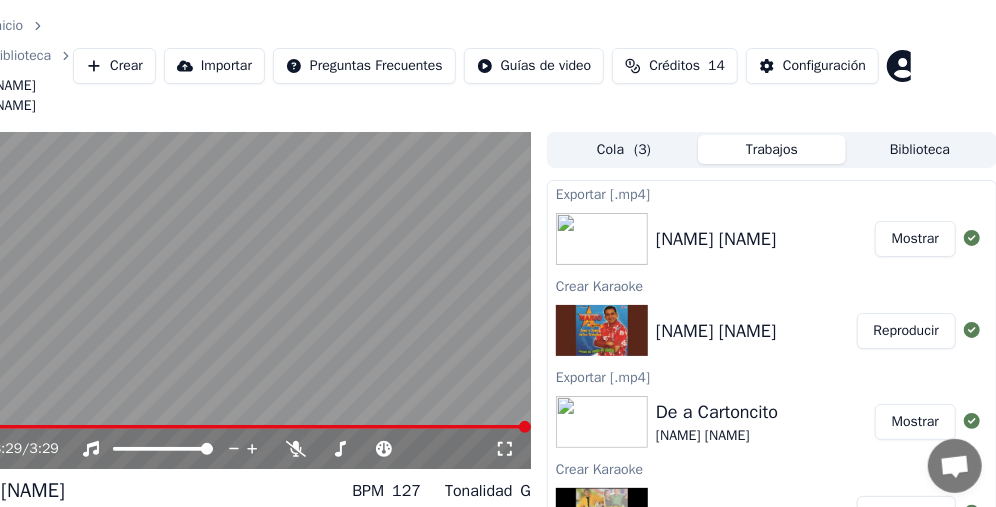 scroll, scrollTop: 0, scrollLeft: 85, axis: horizontal 